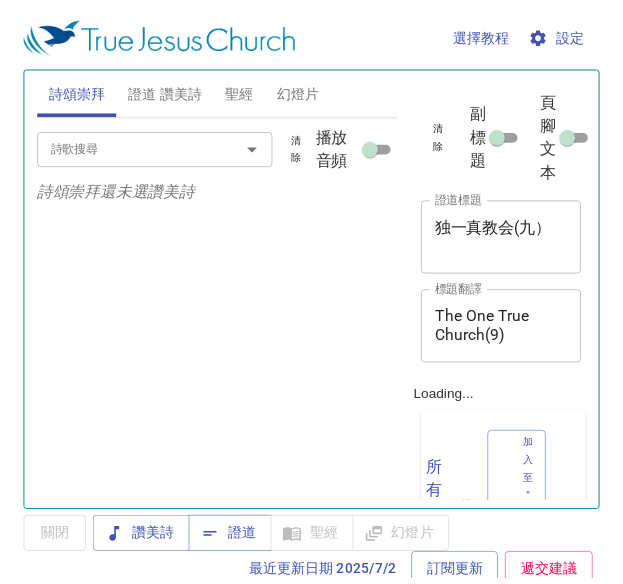 scroll, scrollTop: 0, scrollLeft: 0, axis: both 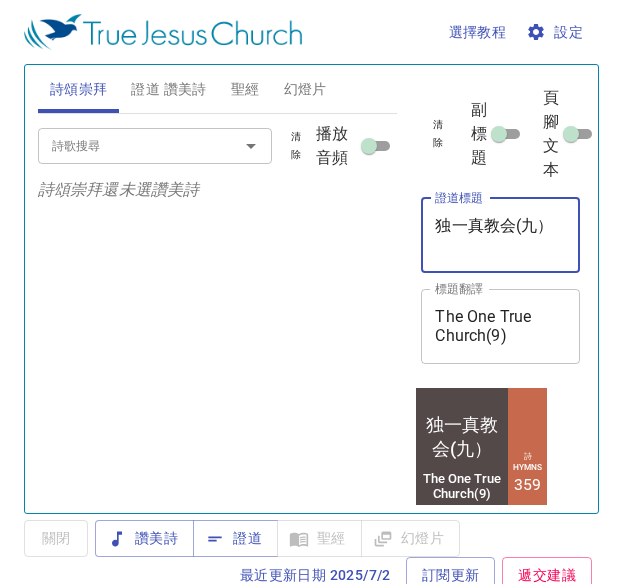click on "独一真教会(九）" at bounding box center [500, 235] 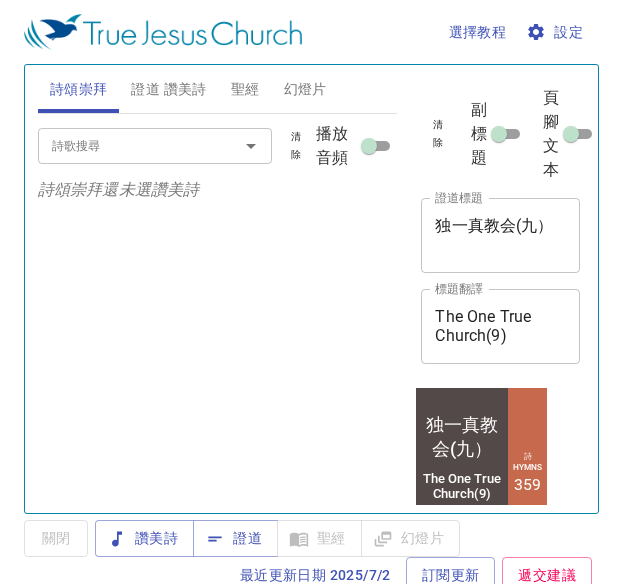 click on "独一真教会(九） x 證道標題" at bounding box center [500, 235] 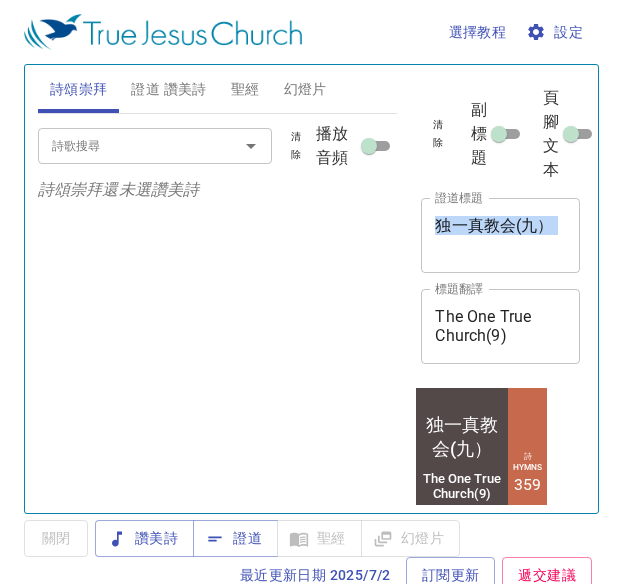 click on "独一真教会(九） x 證道標題" at bounding box center [500, 235] 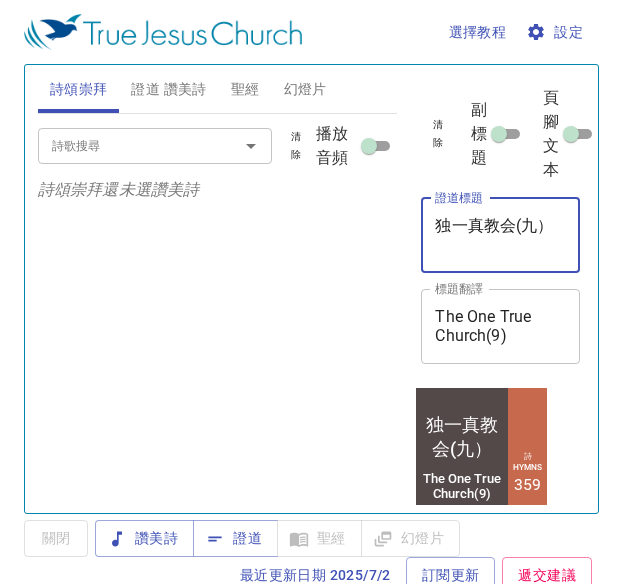 click on "独一真教会(九） x 證道標題" at bounding box center (500, 235) 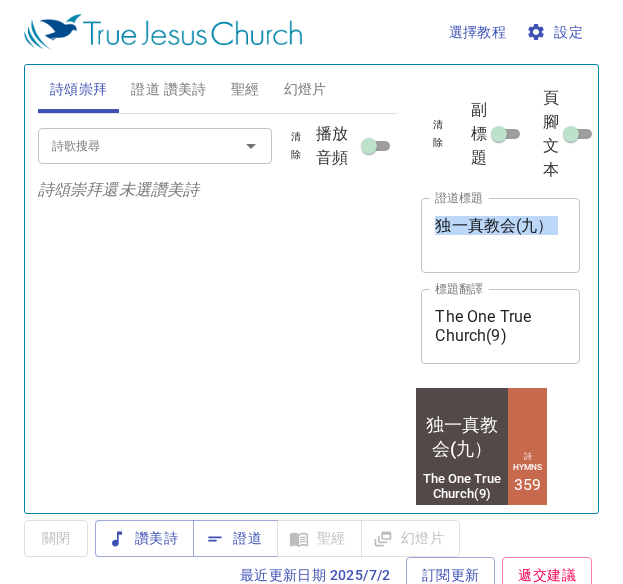 click on "独一真教会(九） x 證道標題" at bounding box center (500, 235) 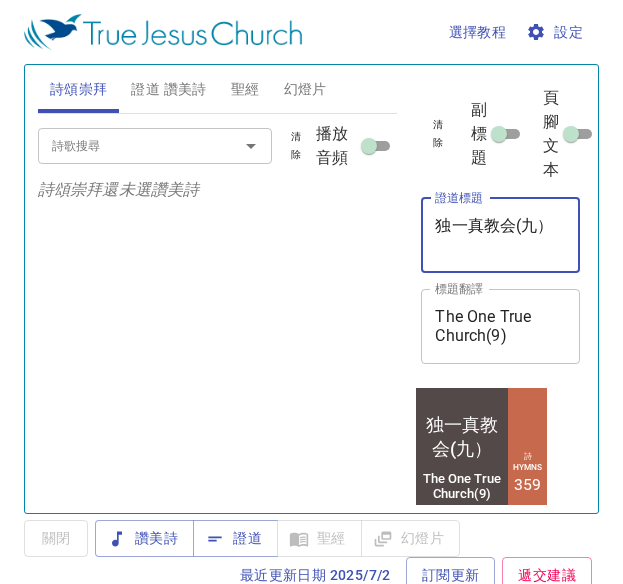scroll, scrollTop: 0, scrollLeft: 2, axis: horizontal 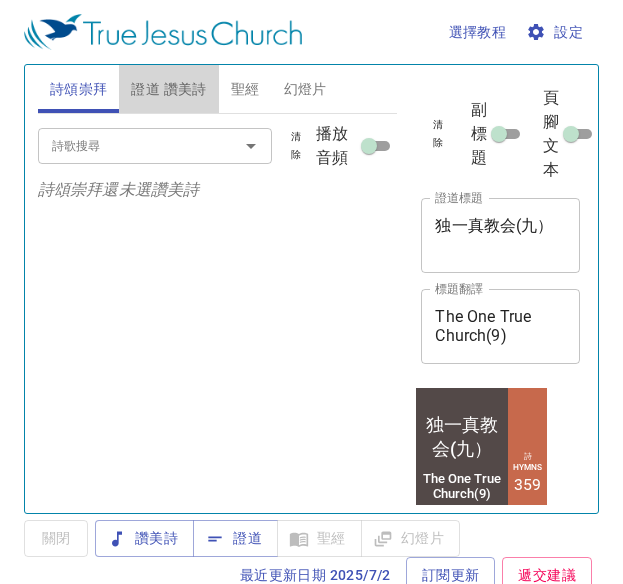 click on "證道 讚美詩" at bounding box center [168, 89] 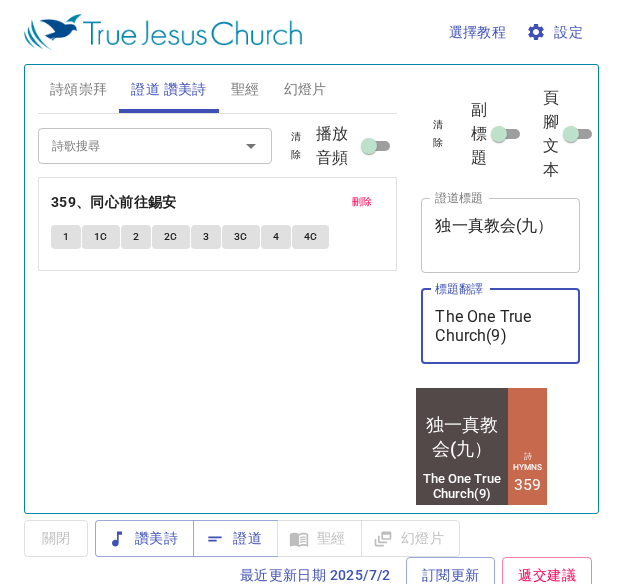 click on "The One True Church(9)" at bounding box center [500, 326] 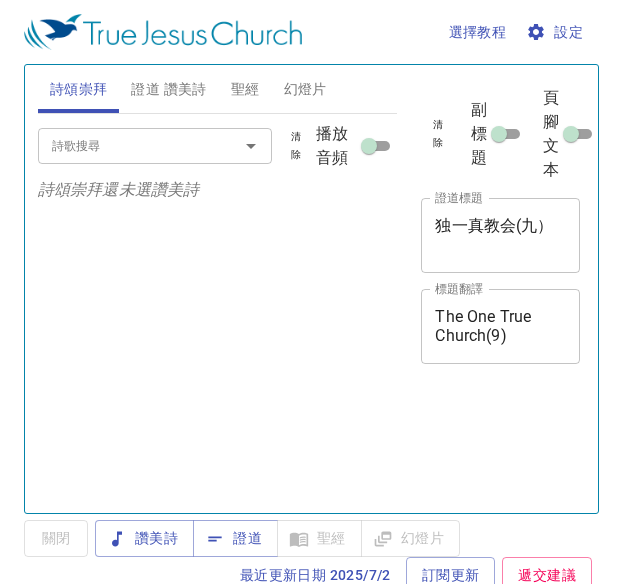 scroll, scrollTop: 0, scrollLeft: 0, axis: both 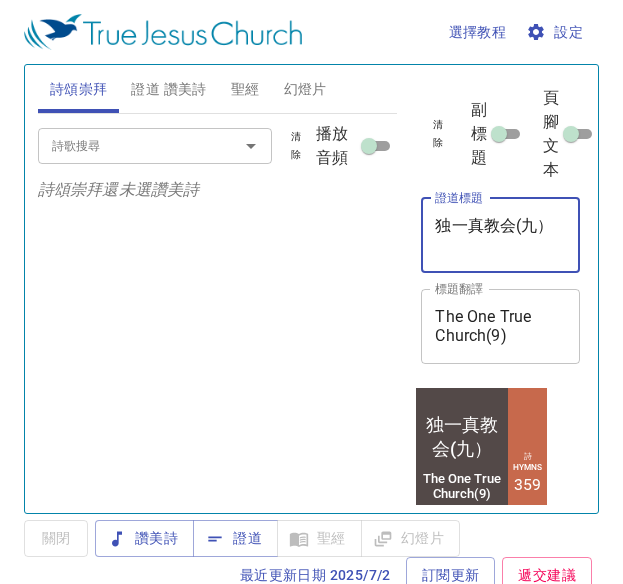 click on "独一真教会(九）" at bounding box center [500, 235] 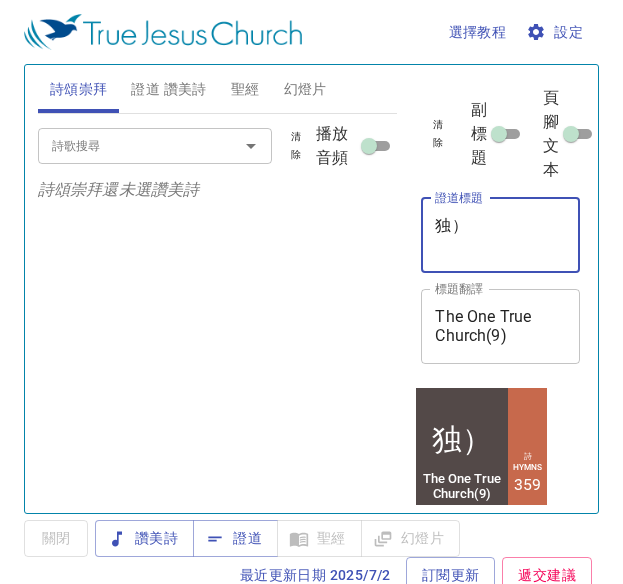 type on "）" 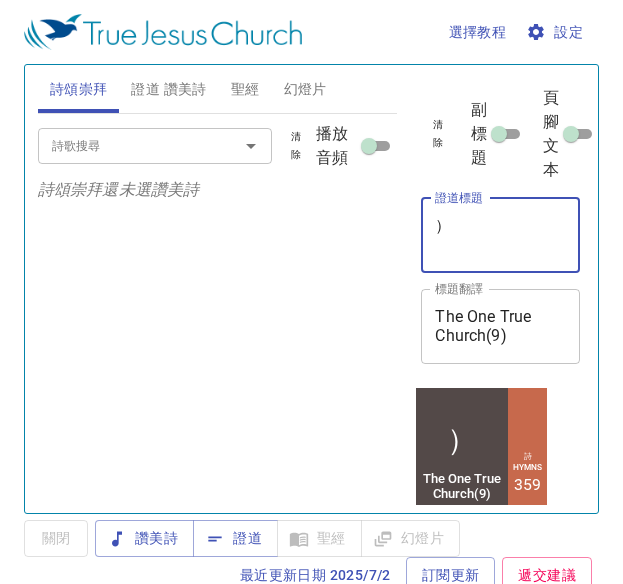 click on "）" at bounding box center [500, 235] 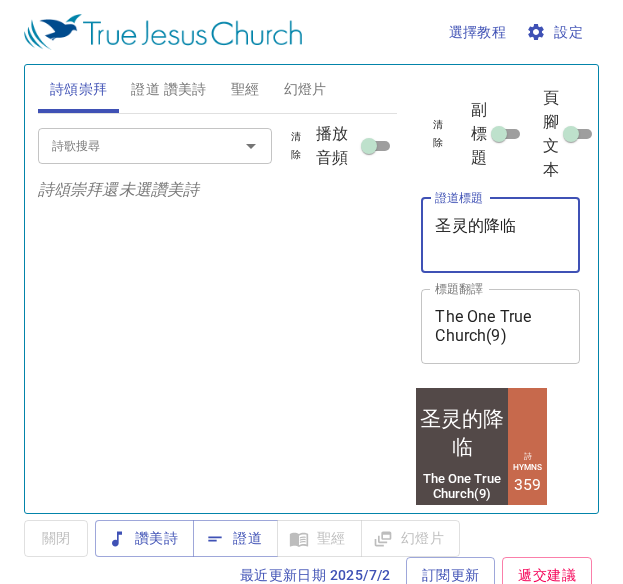 type on "圣灵的降临" 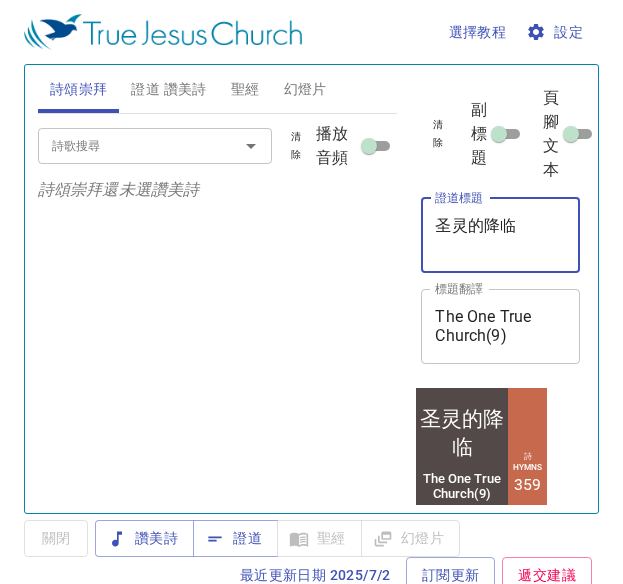 click on "The One True Church(9)" at bounding box center [500, 326] 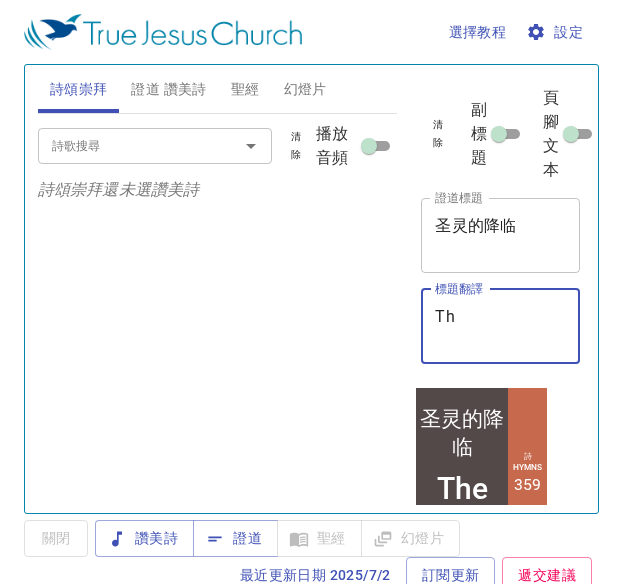 type on "T" 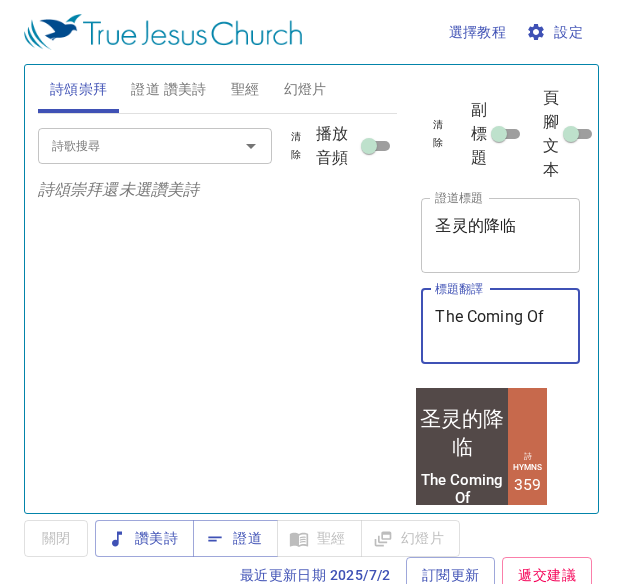 type on "The Coming Of T" 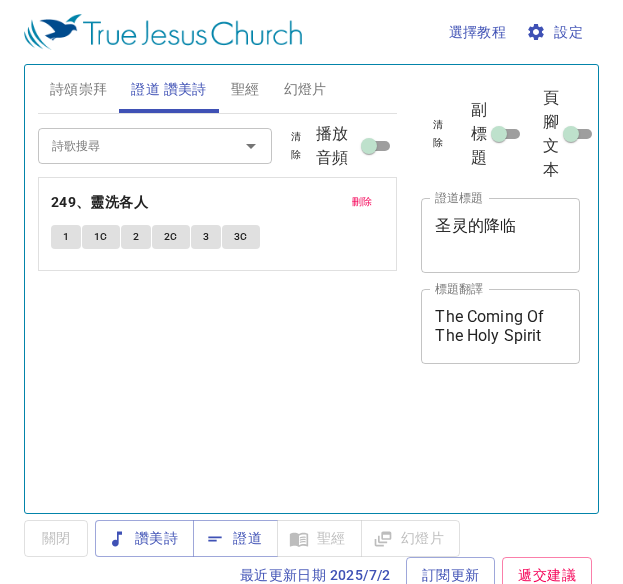 scroll, scrollTop: 0, scrollLeft: 0, axis: both 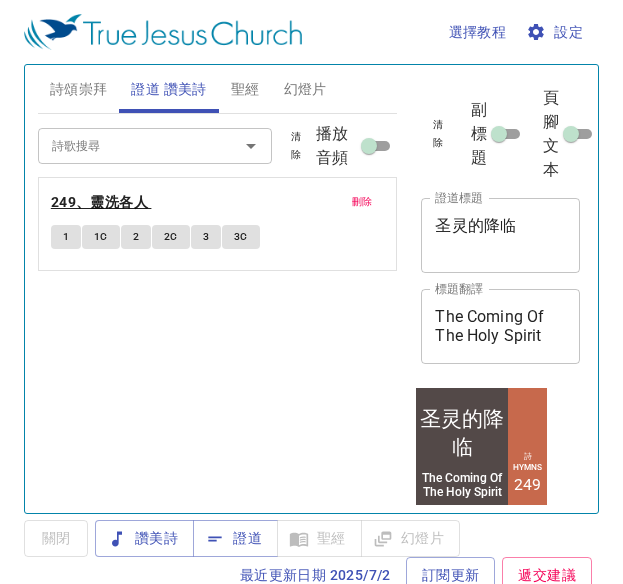 click on "249、靈洗各人" at bounding box center (99, 202) 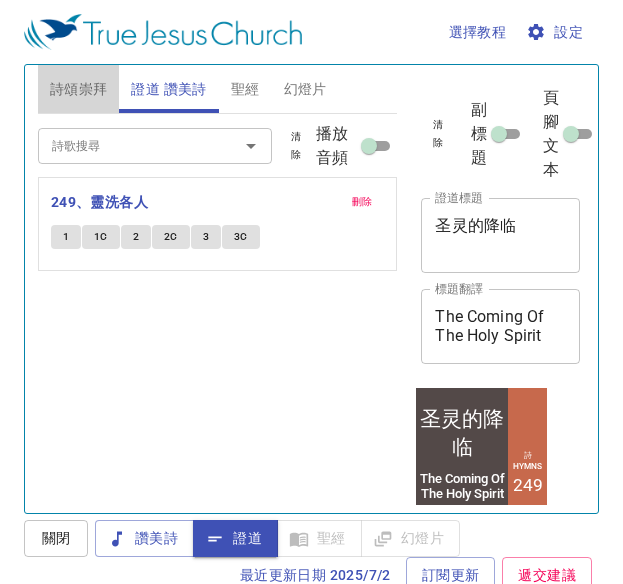 click on "詩頌崇拜" at bounding box center [79, 89] 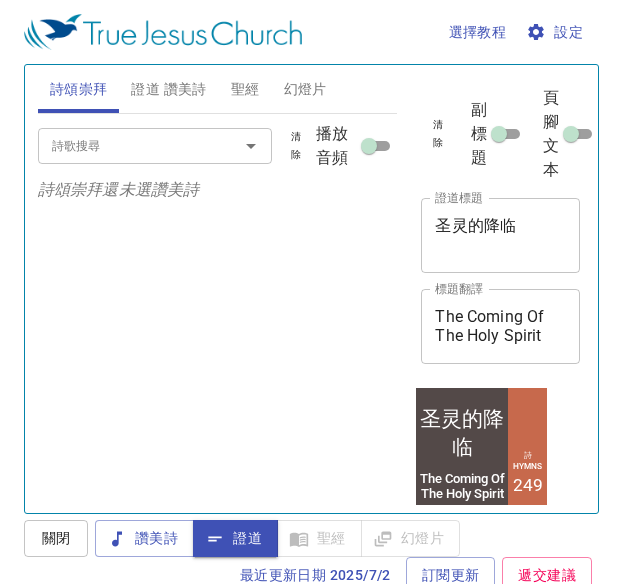 click on "詩歌搜尋" at bounding box center (125, 145) 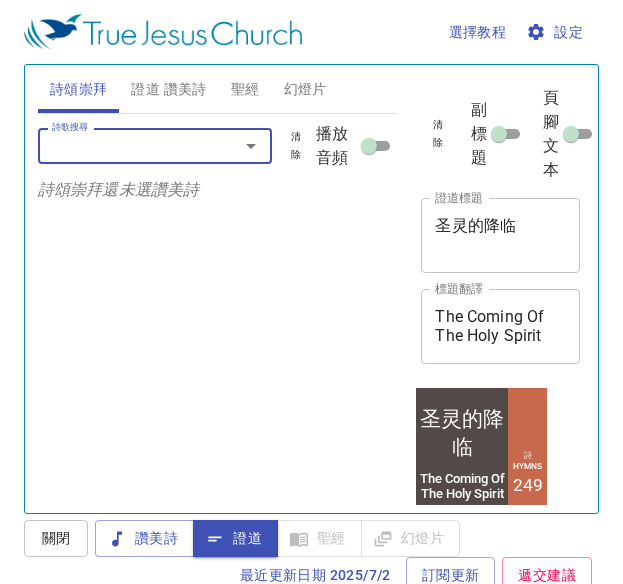 click on "詩歌搜尋" at bounding box center (125, 145) 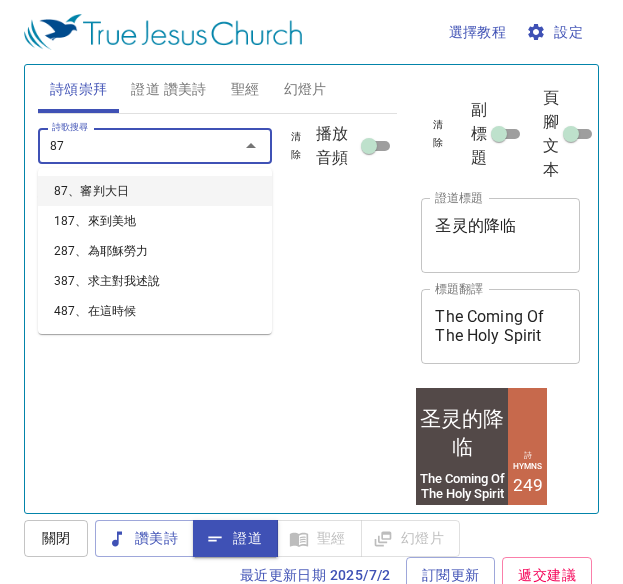 type on "87、審判大日" 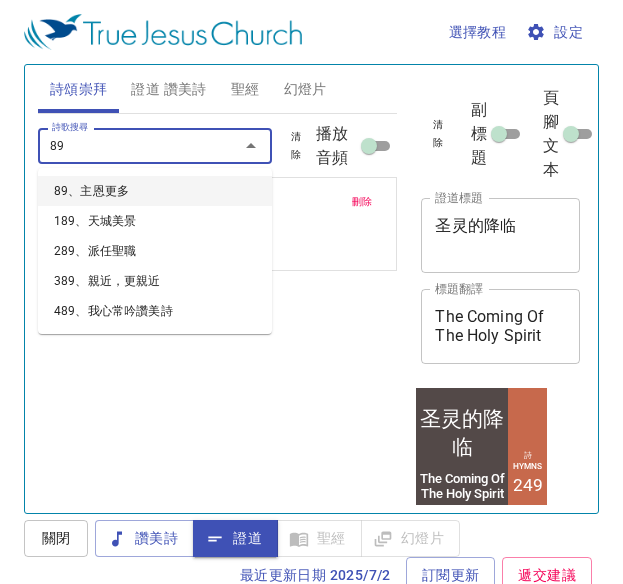 type on "89、主恩更多" 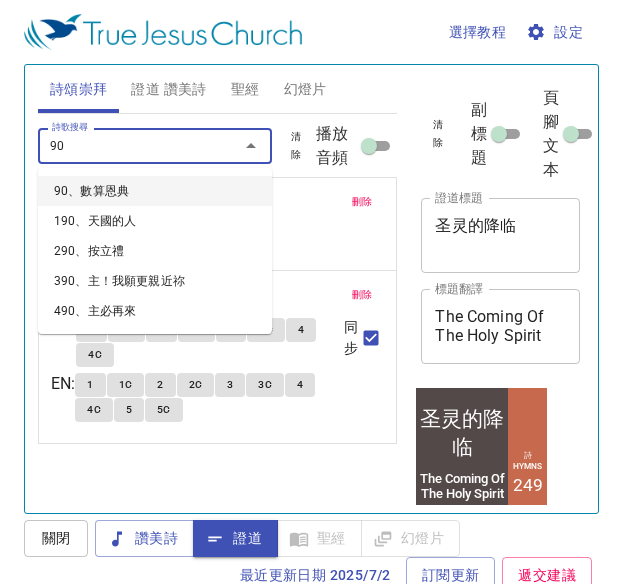 type on "90、數算恩典" 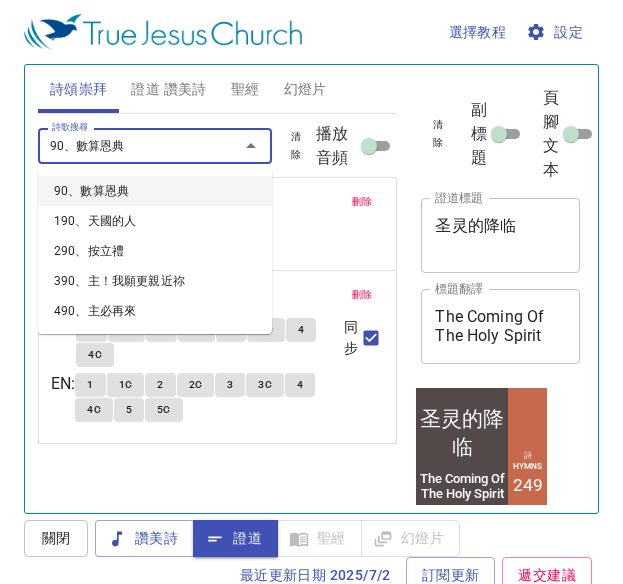 type 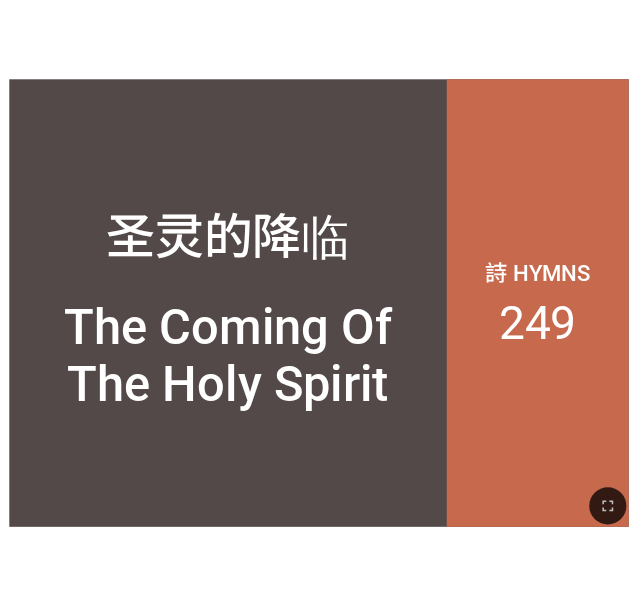 scroll, scrollTop: 0, scrollLeft: 0, axis: both 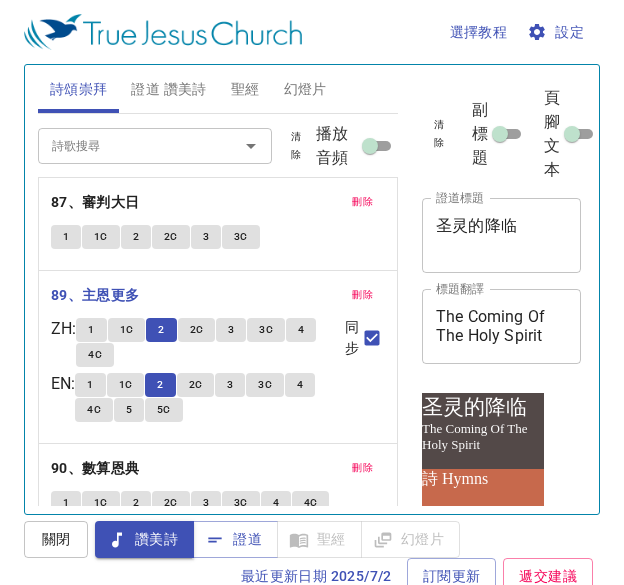 type 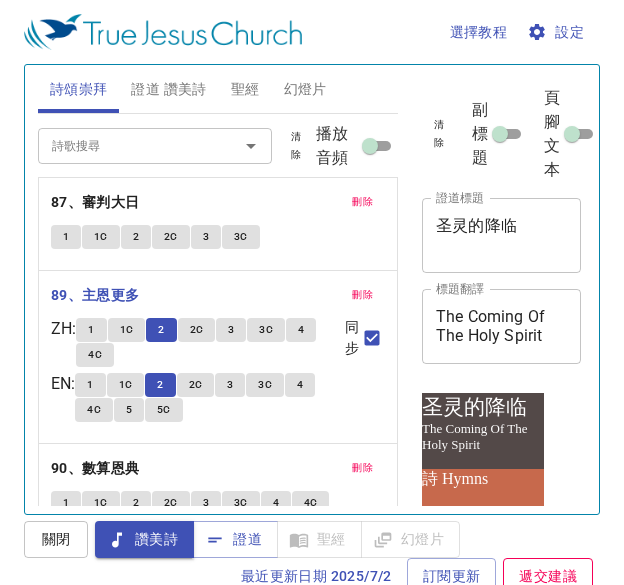 click on "2C" at bounding box center (197, 330) 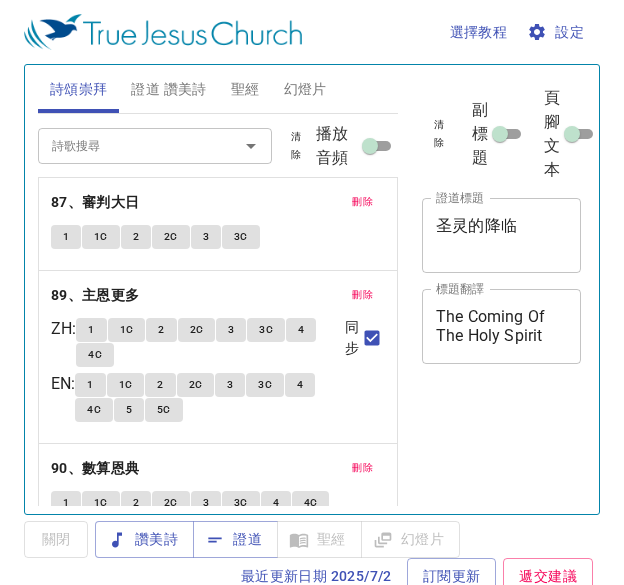 scroll, scrollTop: 0, scrollLeft: 0, axis: both 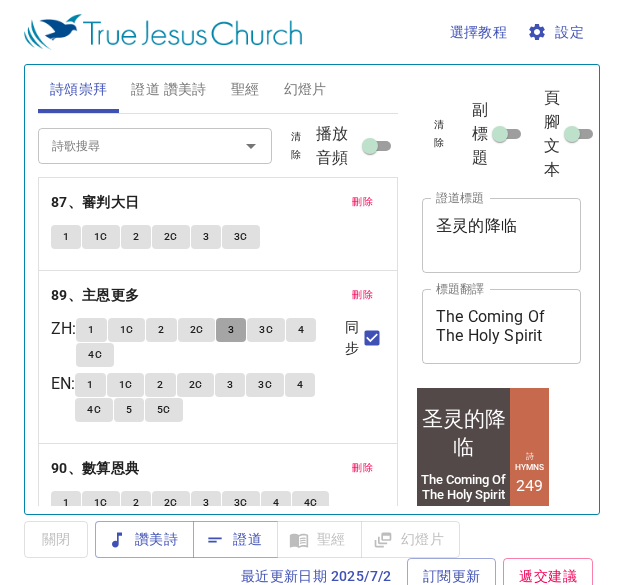click on "3" at bounding box center [231, 330] 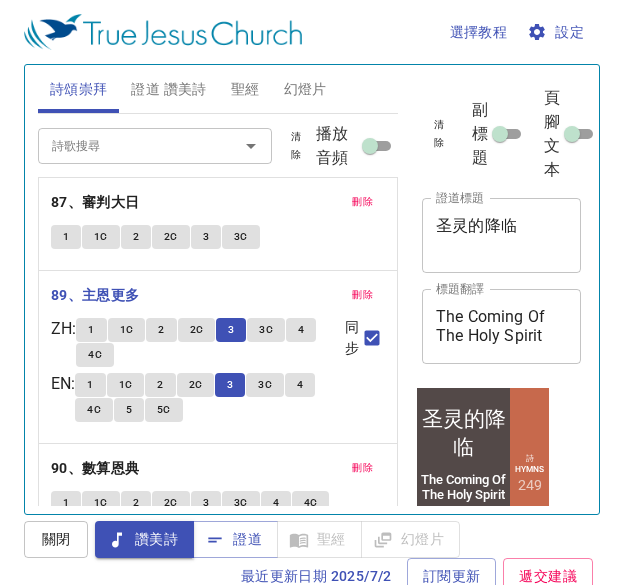 click on "3C" at bounding box center (265, 385) 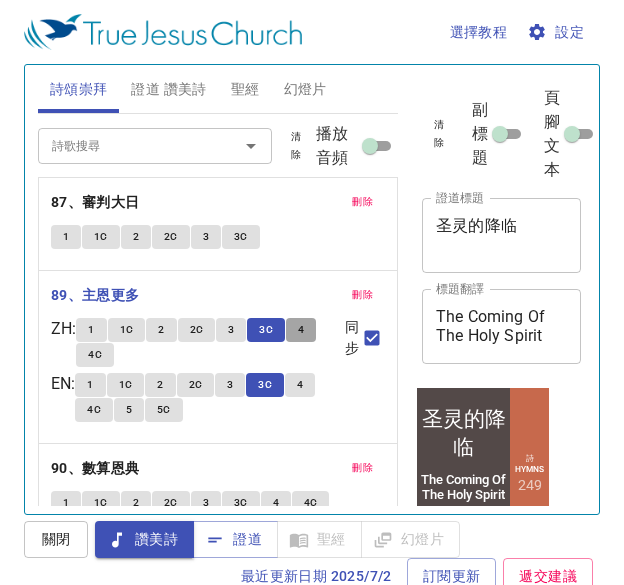 click on "4" at bounding box center [301, 330] 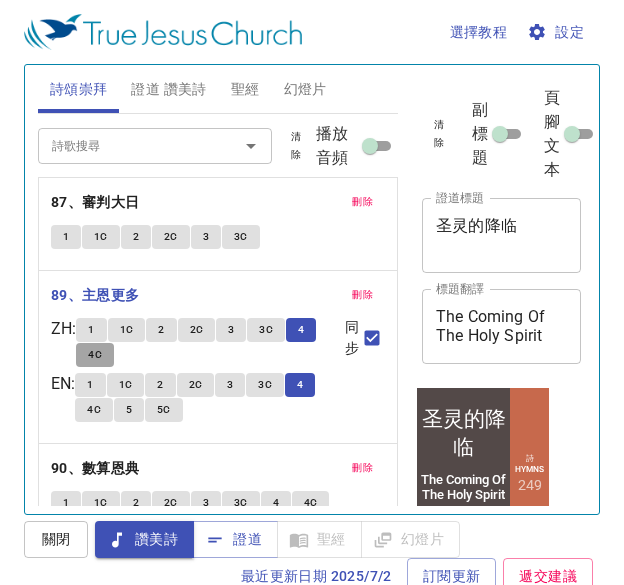 click on "4C" at bounding box center (95, 355) 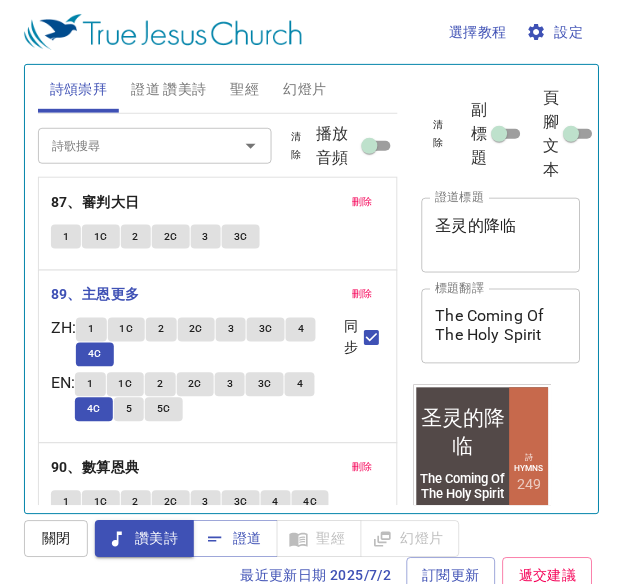 scroll, scrollTop: 32, scrollLeft: 0, axis: vertical 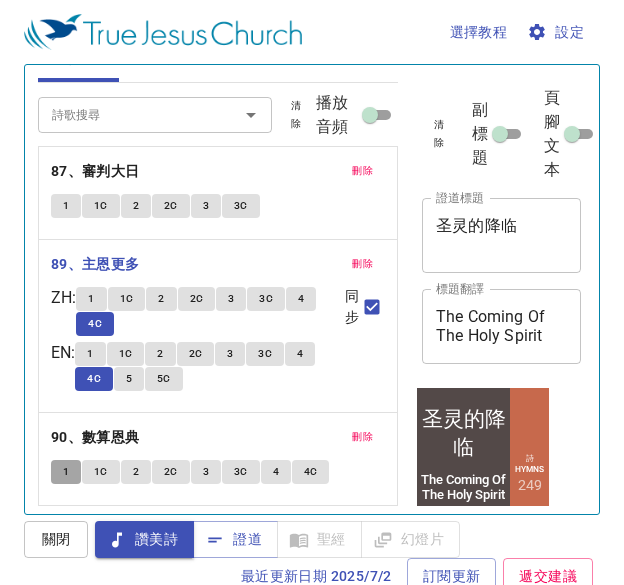 click on "1" at bounding box center [66, 472] 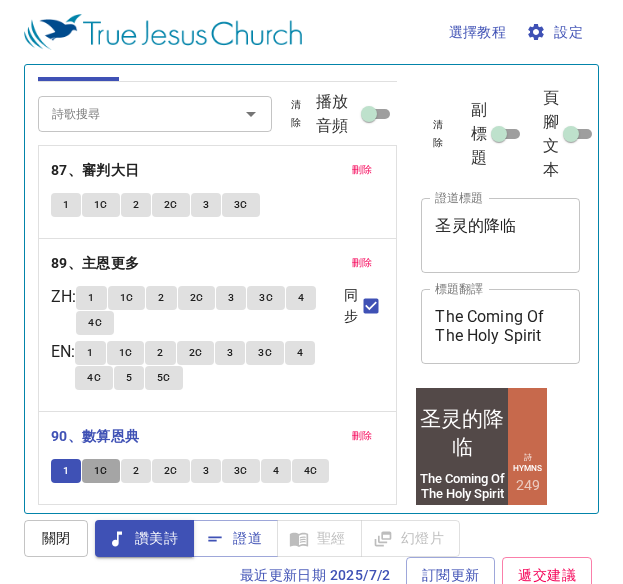 click on "1C" at bounding box center (101, 471) 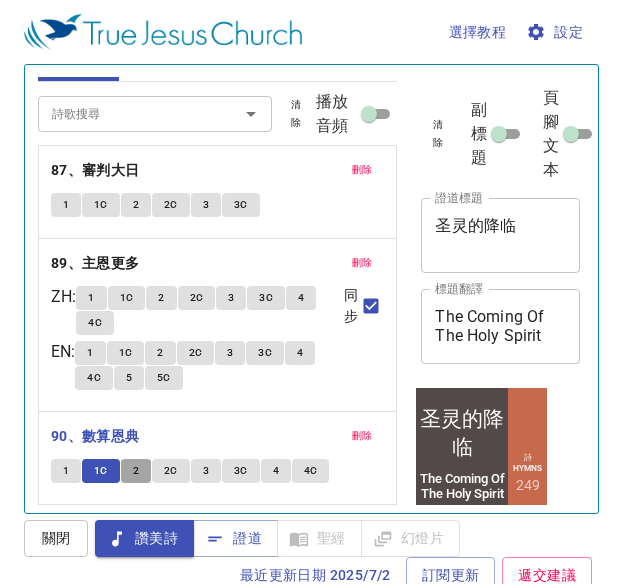 click on "2" at bounding box center [136, 471] 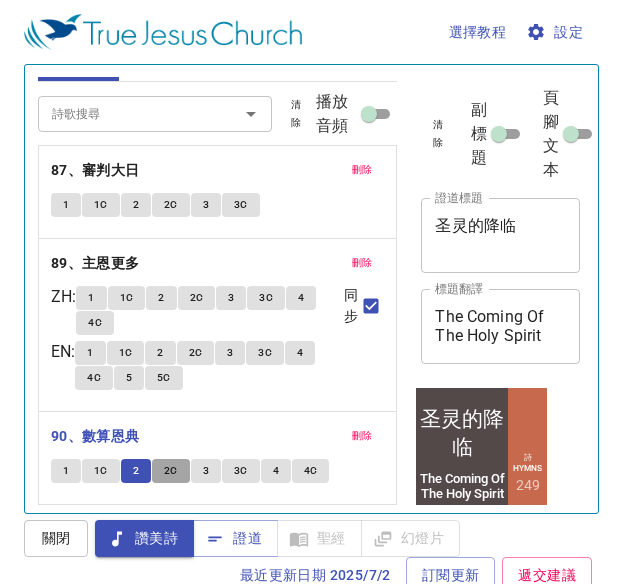 click on "2C" at bounding box center (171, 471) 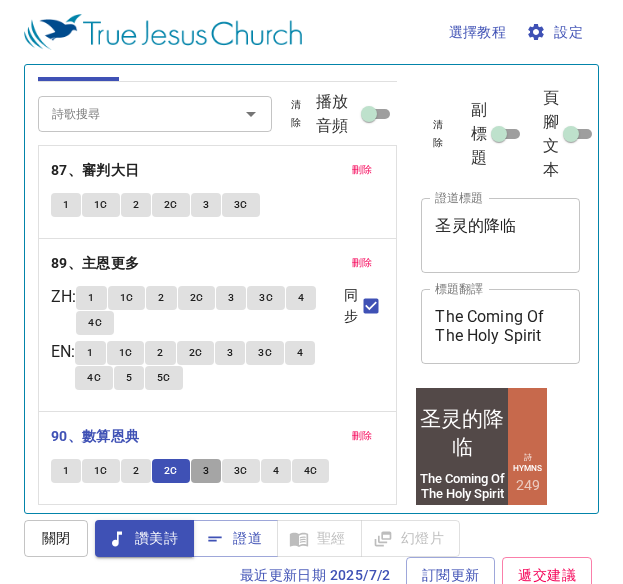 click on "3" at bounding box center [206, 471] 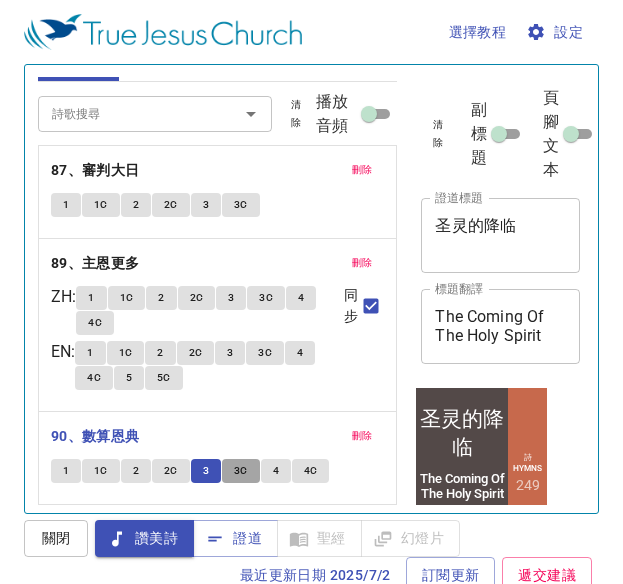 click on "3C" at bounding box center [241, 471] 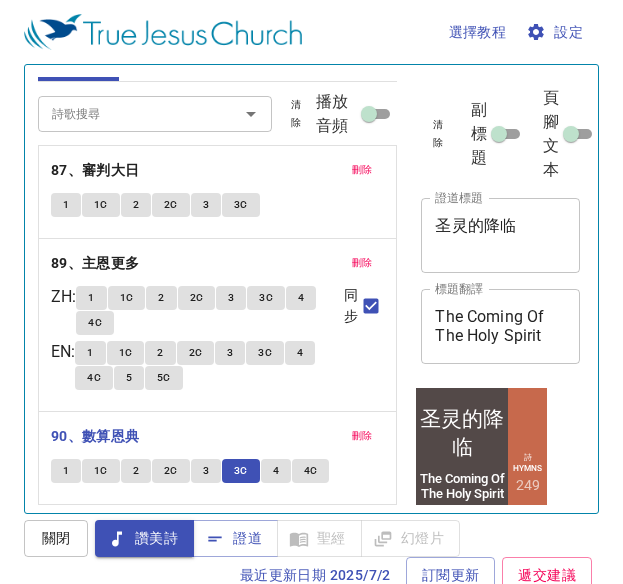type 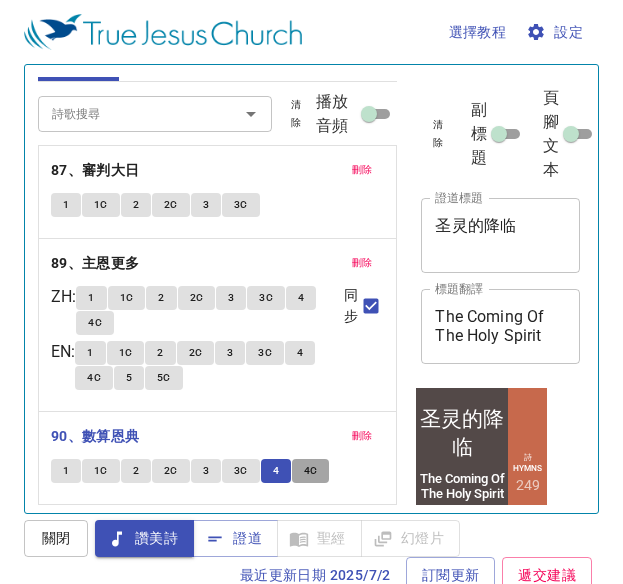click on "4C" at bounding box center [311, 471] 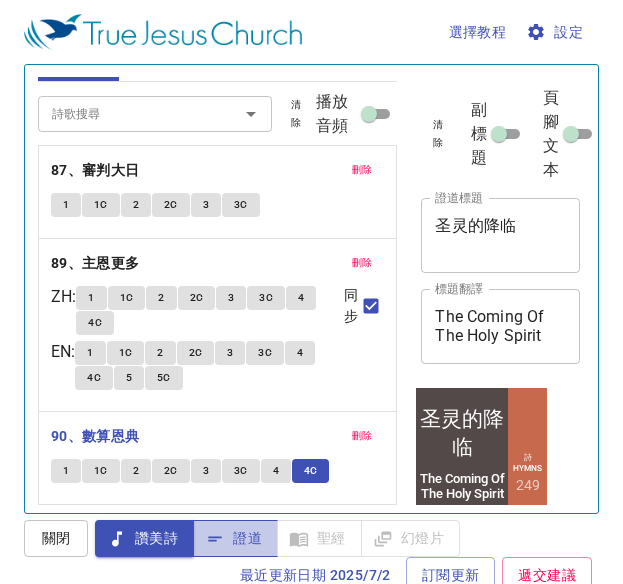 click on "證道" at bounding box center (235, 538) 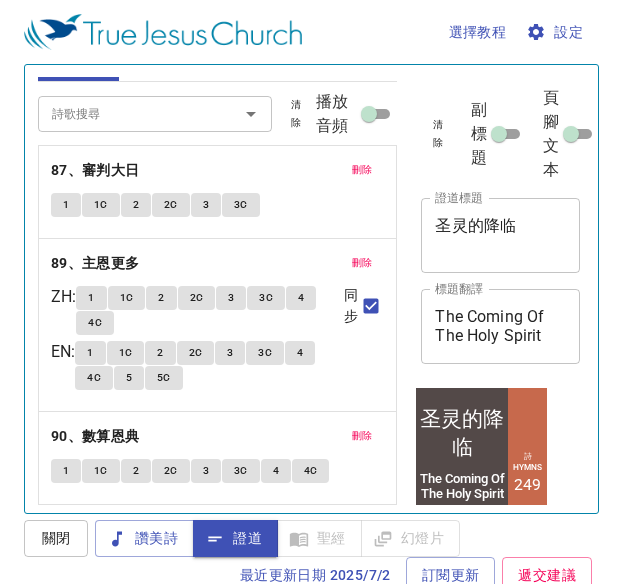 scroll, scrollTop: 33, scrollLeft: 0, axis: vertical 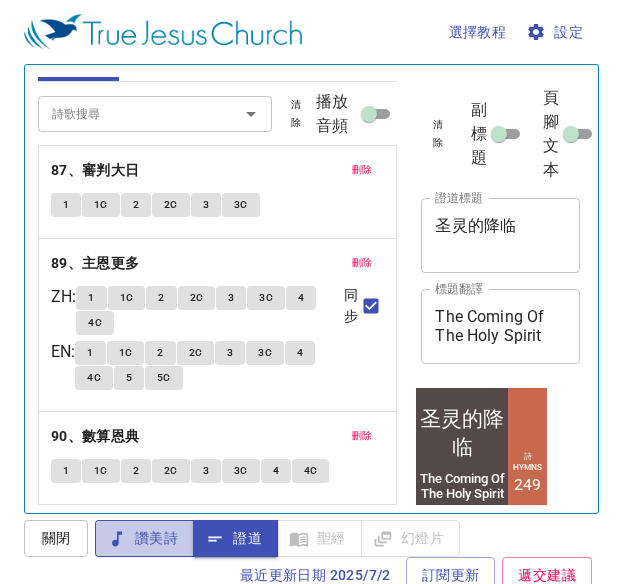 click on "讚美詩" at bounding box center [144, 538] 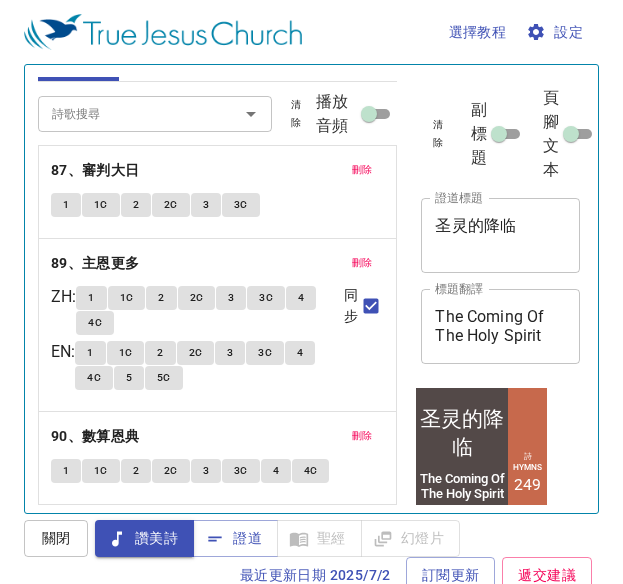 scroll, scrollTop: 9, scrollLeft: 0, axis: vertical 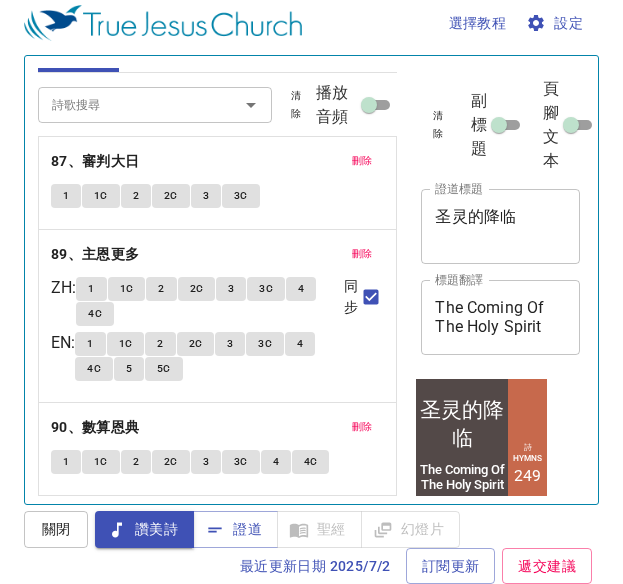 click on "詩歌搜尋" at bounding box center [125, 104] 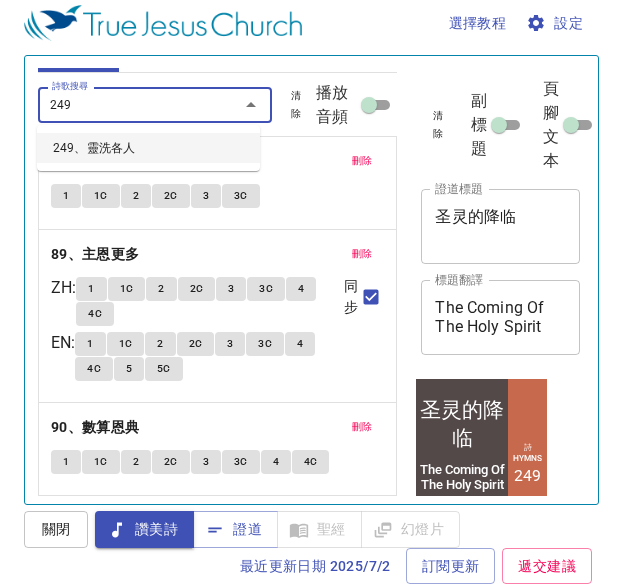 type on "249、靈洗各人" 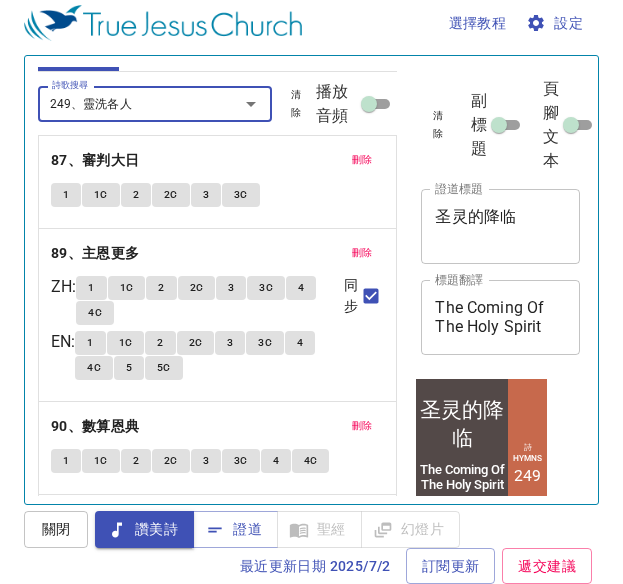 type 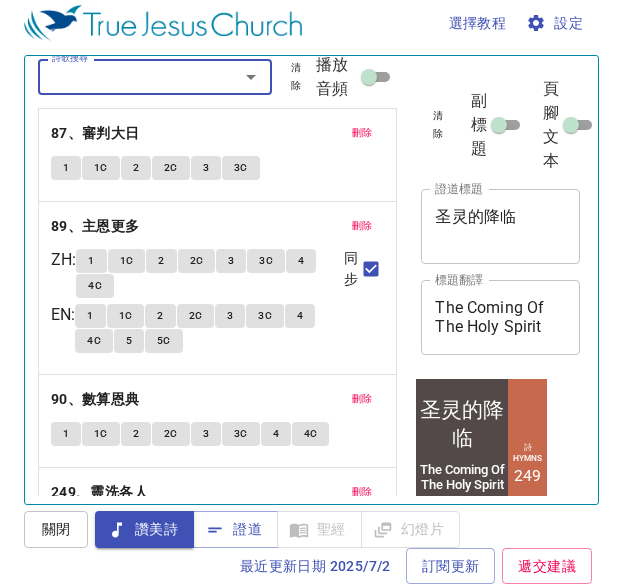 scroll, scrollTop: 126, scrollLeft: 0, axis: vertical 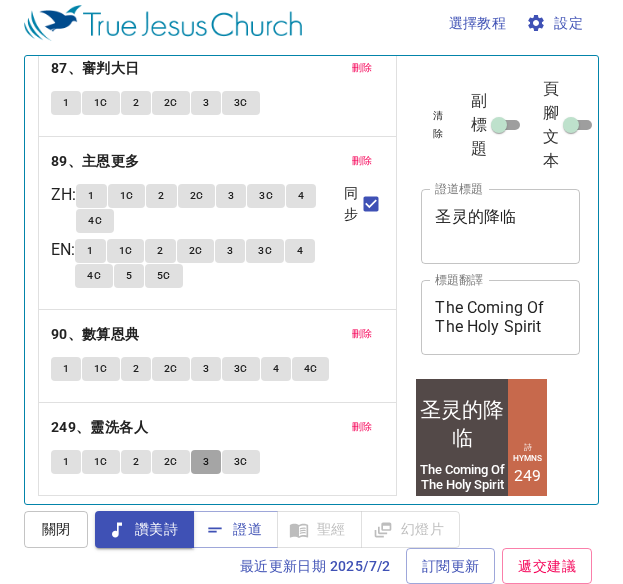 click on "3" at bounding box center (206, 462) 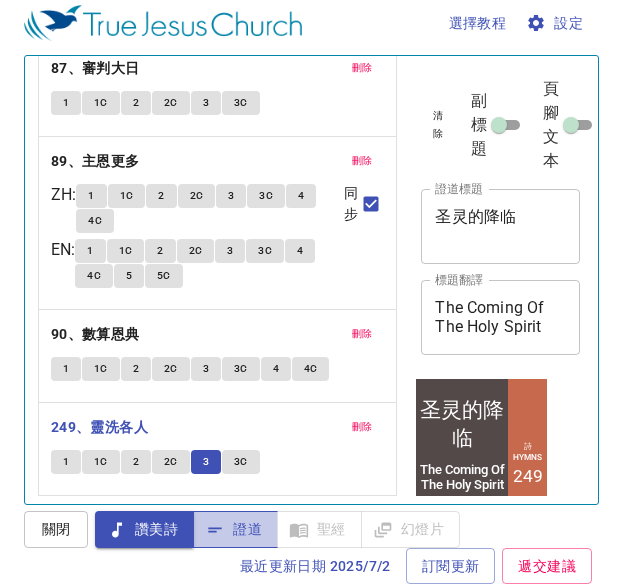 click on "證道" at bounding box center (235, 529) 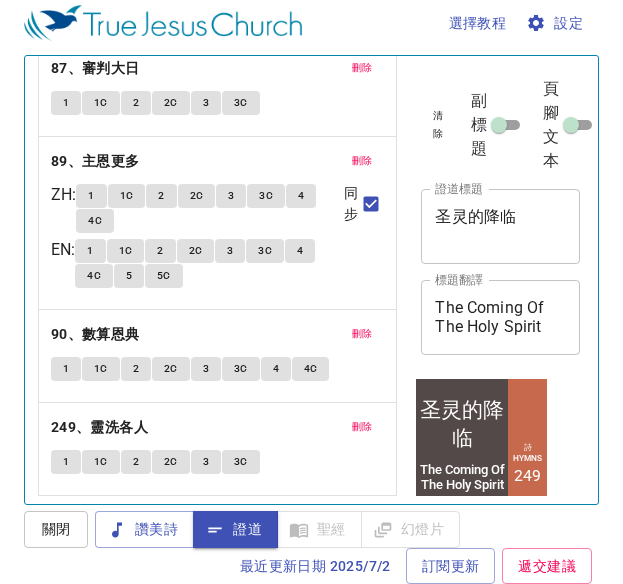 scroll, scrollTop: 0, scrollLeft: 0, axis: both 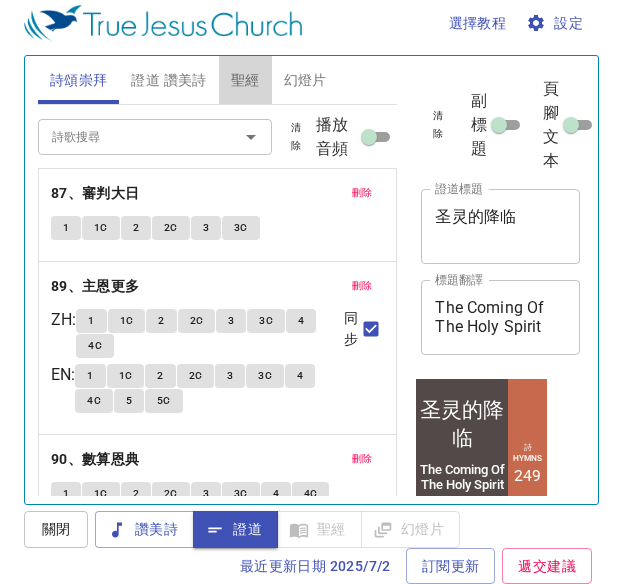 click on "聖經" at bounding box center (245, 80) 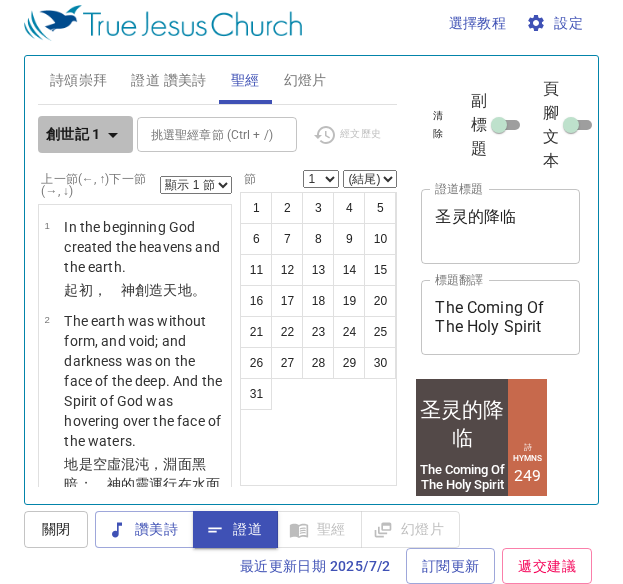 click 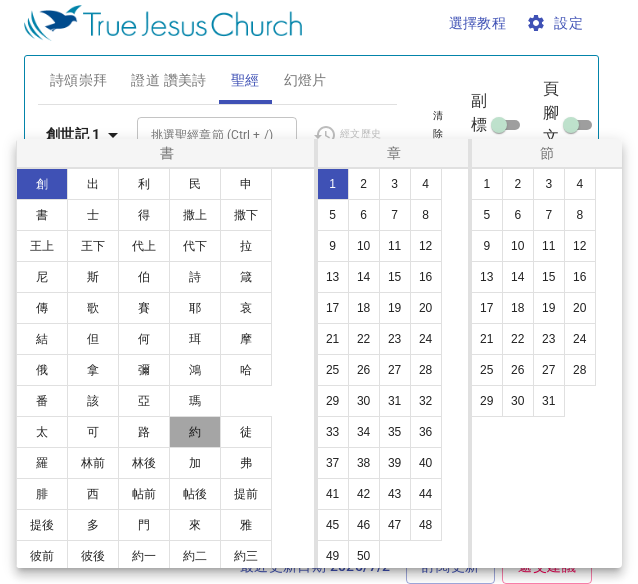 click on "約" at bounding box center [195, 432] 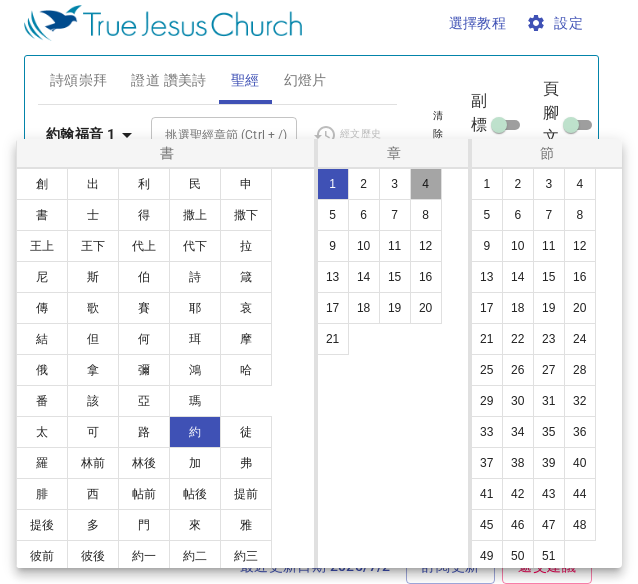 click on "4" at bounding box center [426, 184] 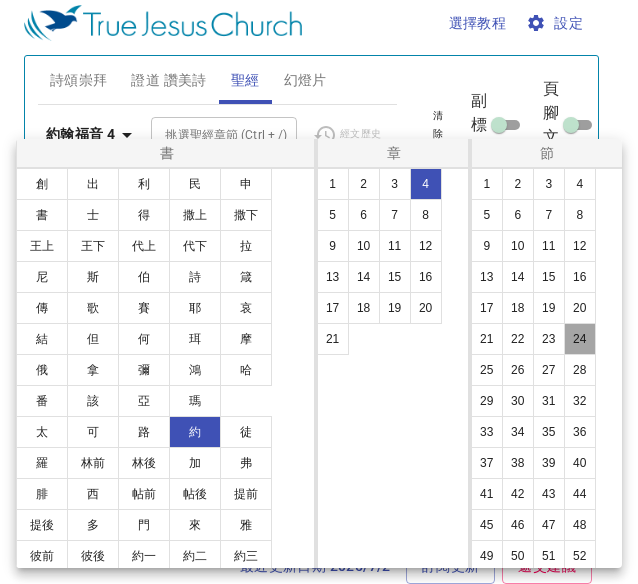 click on "24" at bounding box center [580, 339] 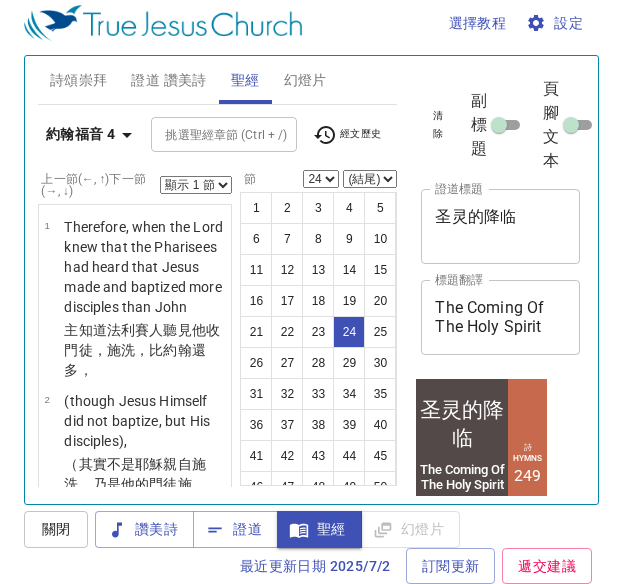 scroll, scrollTop: 4243, scrollLeft: 0, axis: vertical 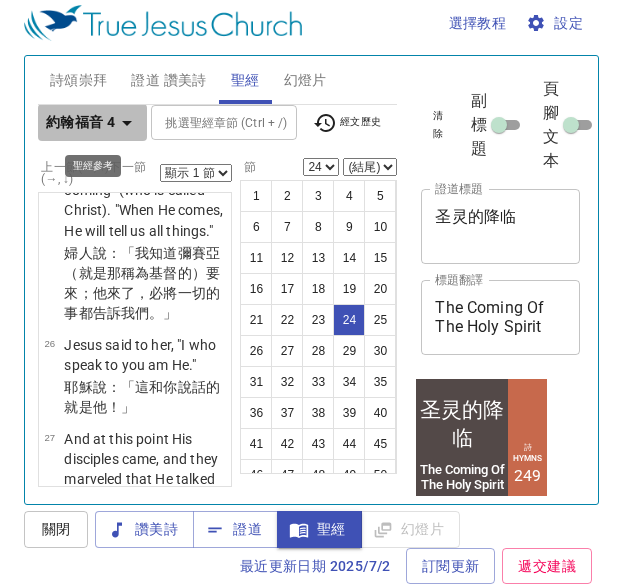click on "約翰福音 4" at bounding box center (80, 122) 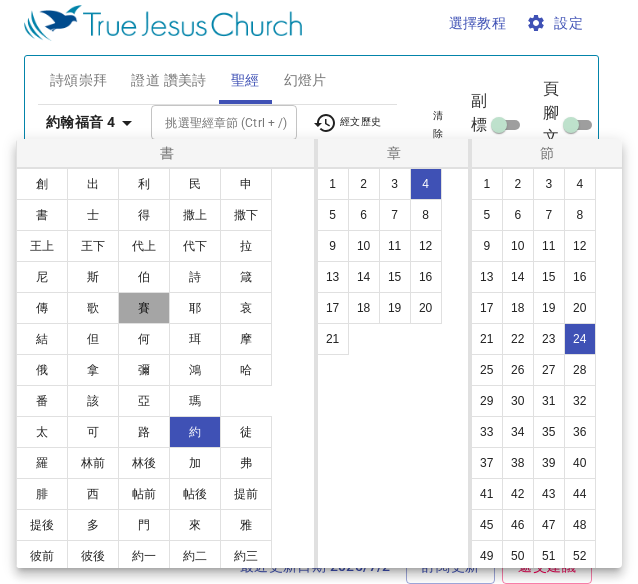 click on "賽" at bounding box center [144, 308] 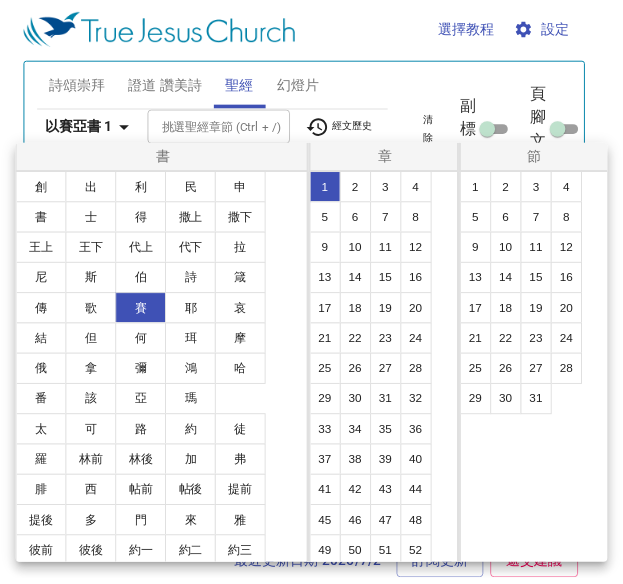 scroll, scrollTop: 0, scrollLeft: 0, axis: both 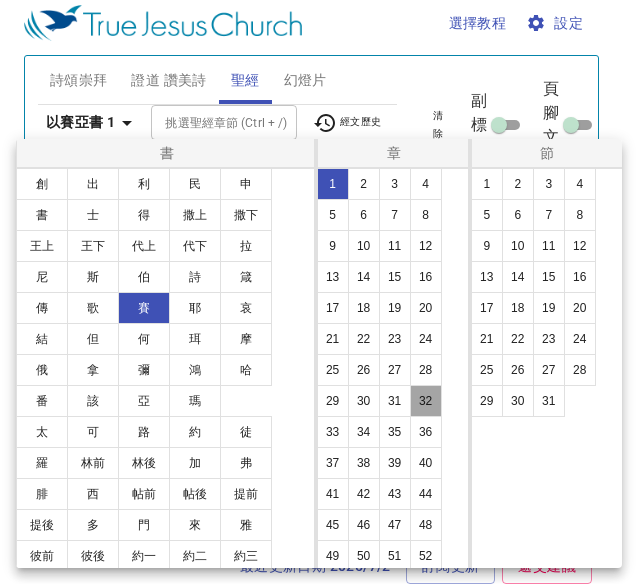click on "32" at bounding box center (426, 401) 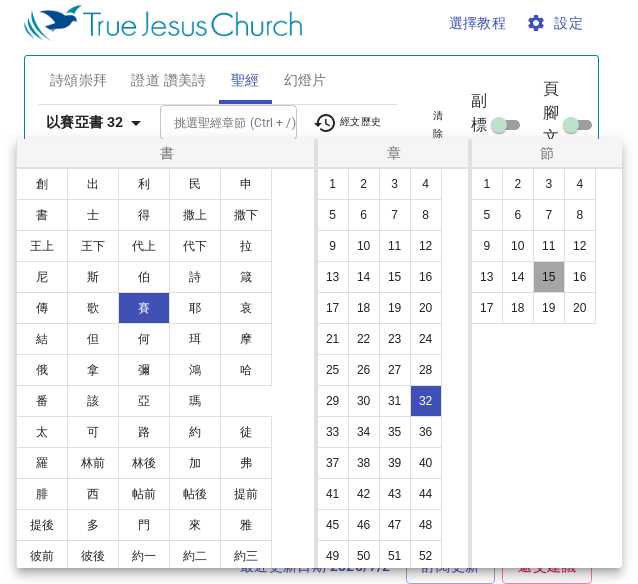 click on "15" at bounding box center (549, 277) 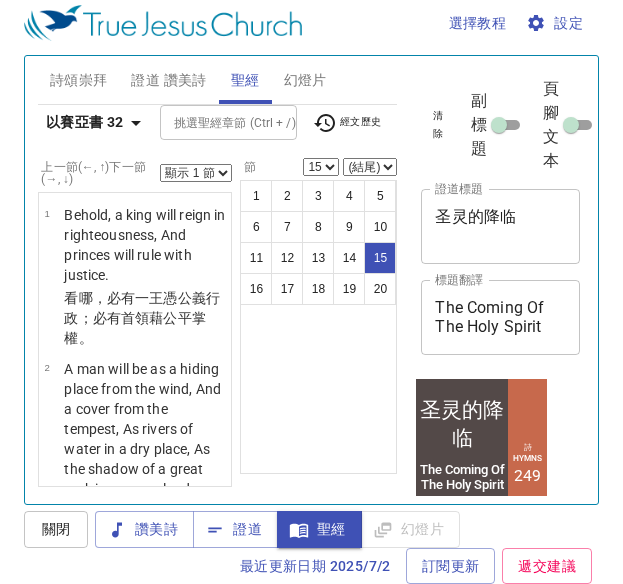 scroll, scrollTop: 12, scrollLeft: 0, axis: vertical 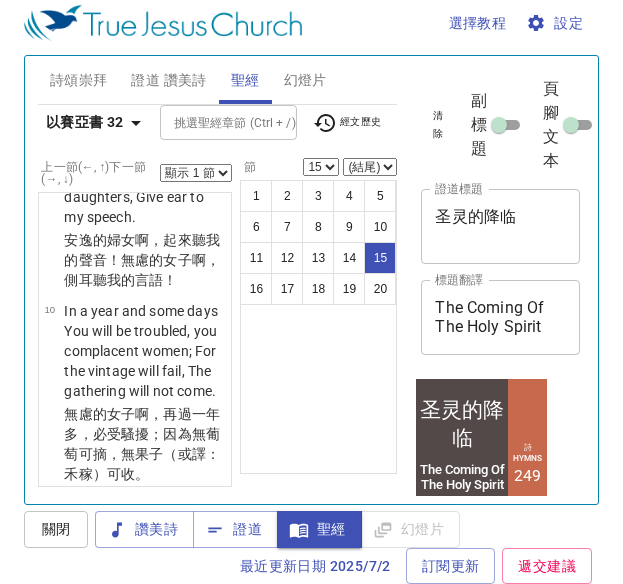click on "Rise up, you women who are at ease, Hear my voice; You complacent daughters, Give ear to my speech." at bounding box center (144, 177) 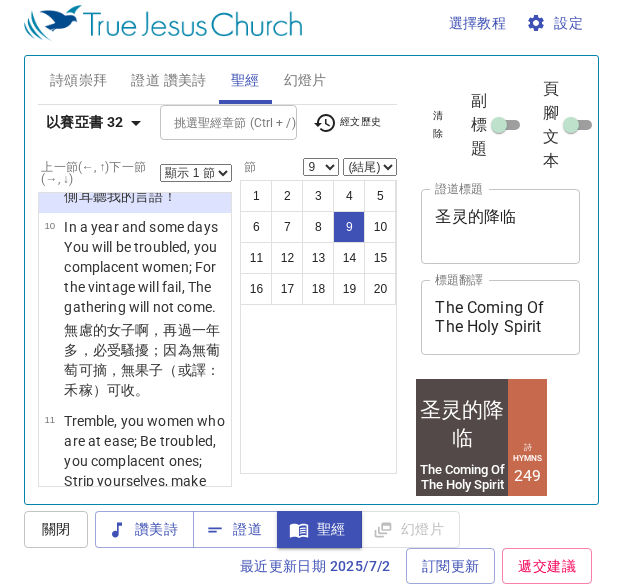scroll, scrollTop: 1735, scrollLeft: 0, axis: vertical 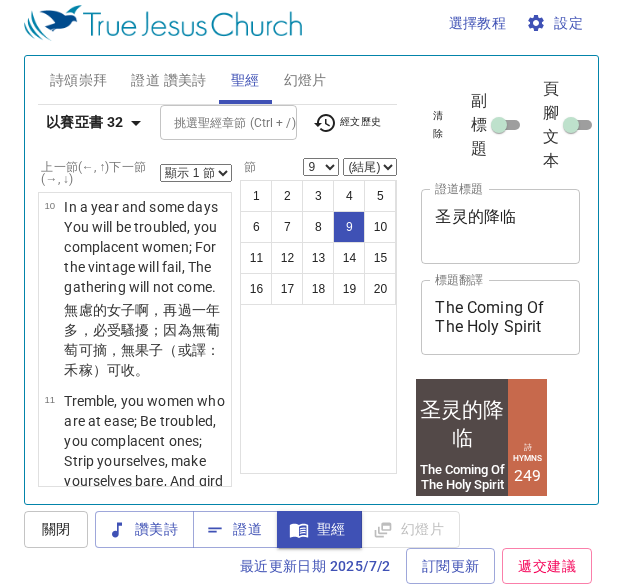 click on "顯示 1 節 顯示 2 節 顯示 3 節 顯示 4 節 顯示 5 節" at bounding box center [196, 173] 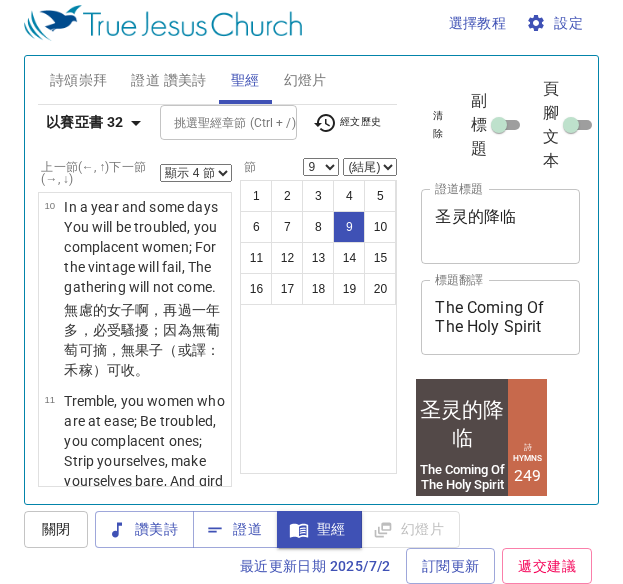 click on "顯示 1 節 顯示 2 節 顯示 3 節 顯示 4 節 顯示 5 節" at bounding box center [196, 173] 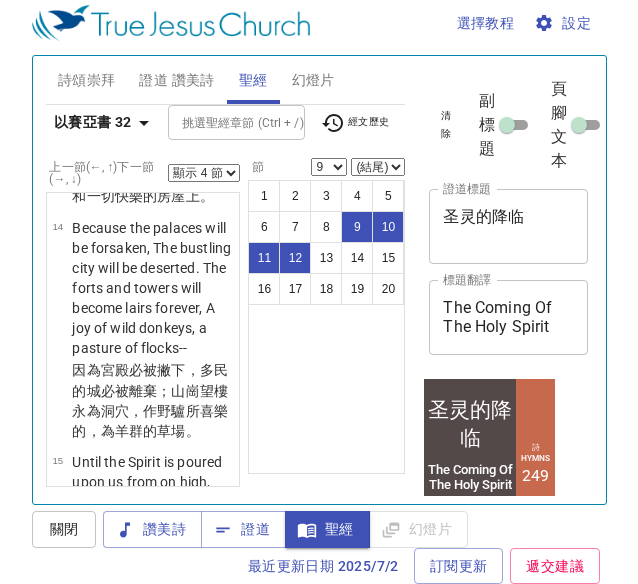 scroll, scrollTop: 2472, scrollLeft: 0, axis: vertical 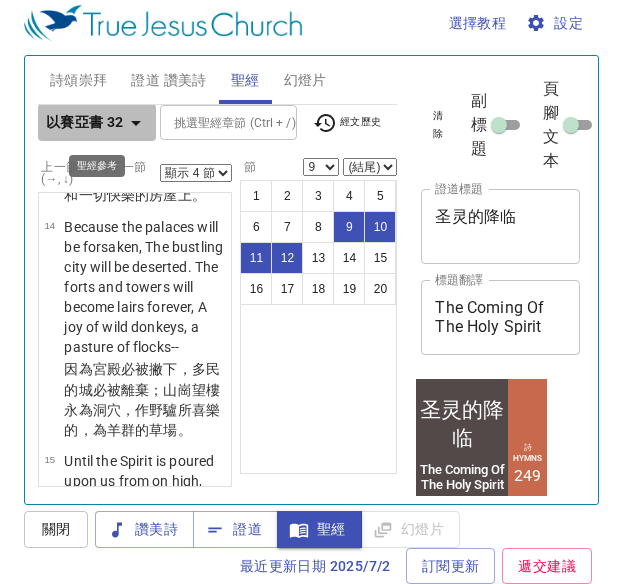 click 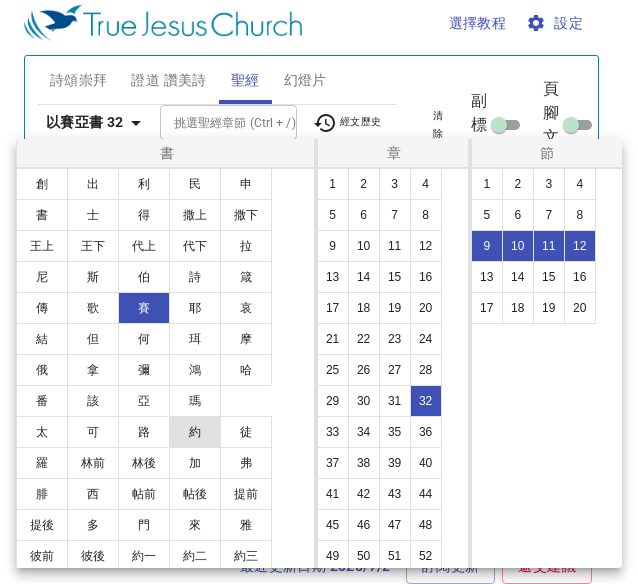 click on "約" at bounding box center [195, 432] 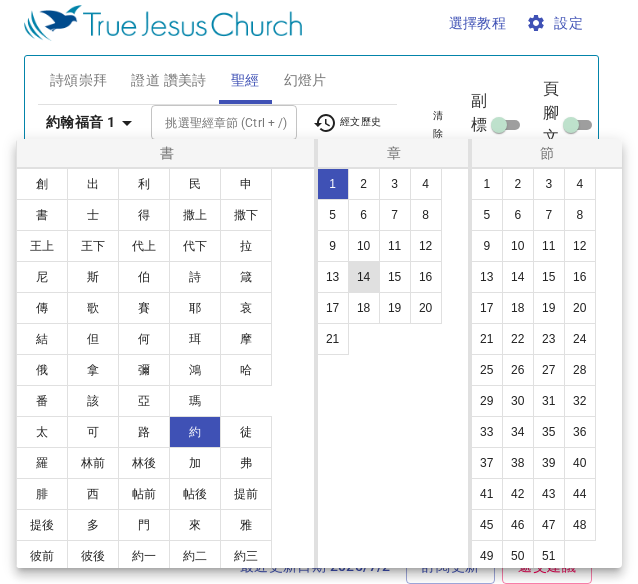 select on "1" 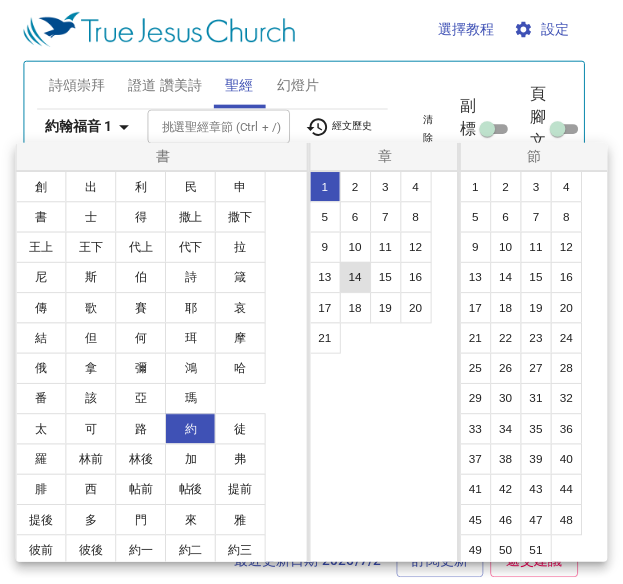 scroll, scrollTop: 0, scrollLeft: 0, axis: both 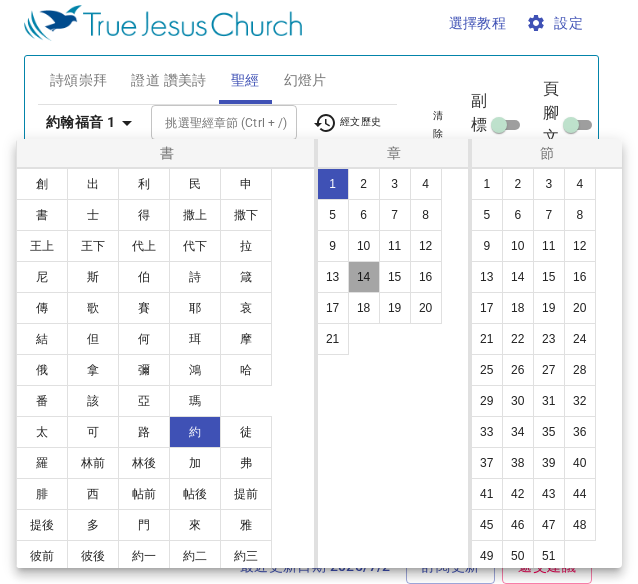 click on "14" at bounding box center (364, 277) 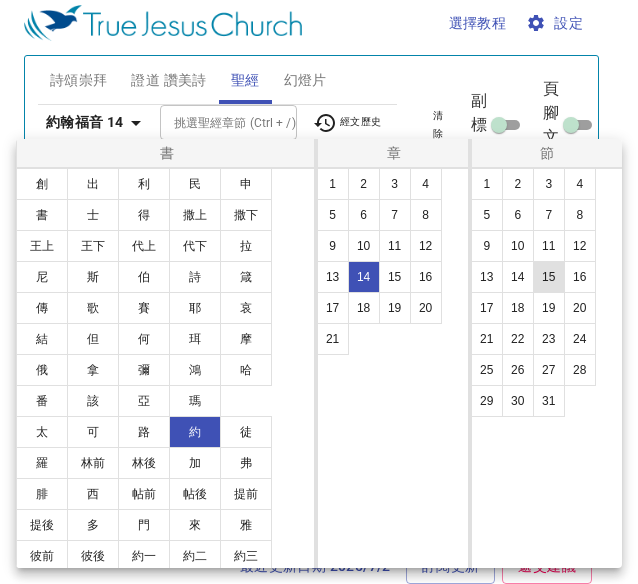 click on "15" at bounding box center [549, 277] 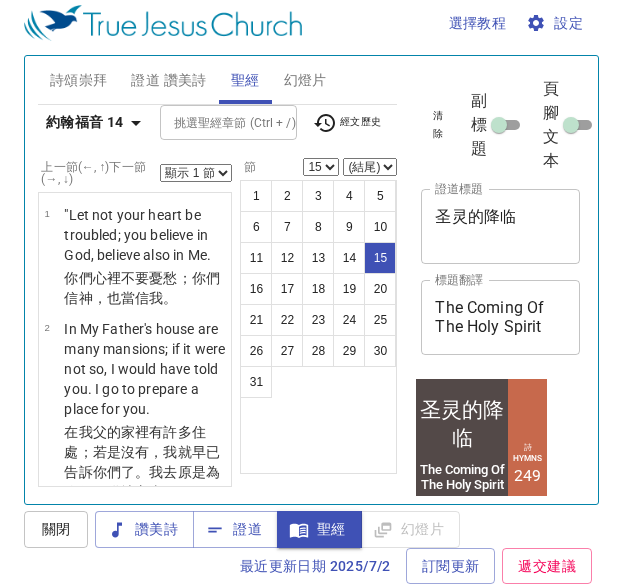 scroll, scrollTop: 12, scrollLeft: 0, axis: vertical 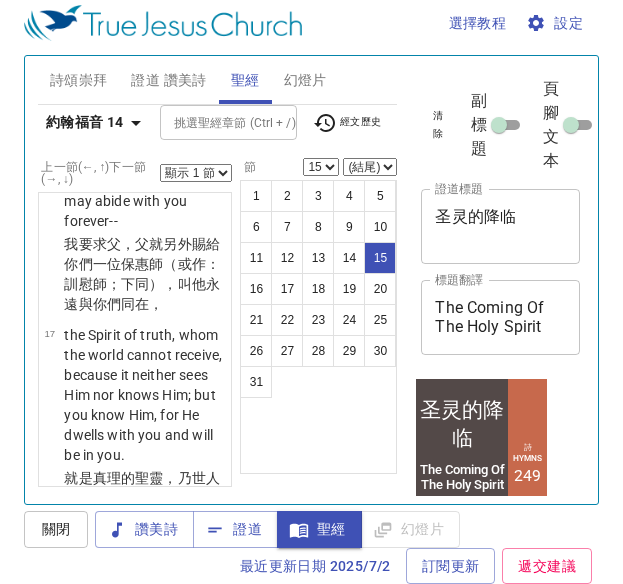 click on "顯示 1 節 顯示 2 節 顯示 3 節 顯示 4 節 顯示 5 節" at bounding box center (196, 173) 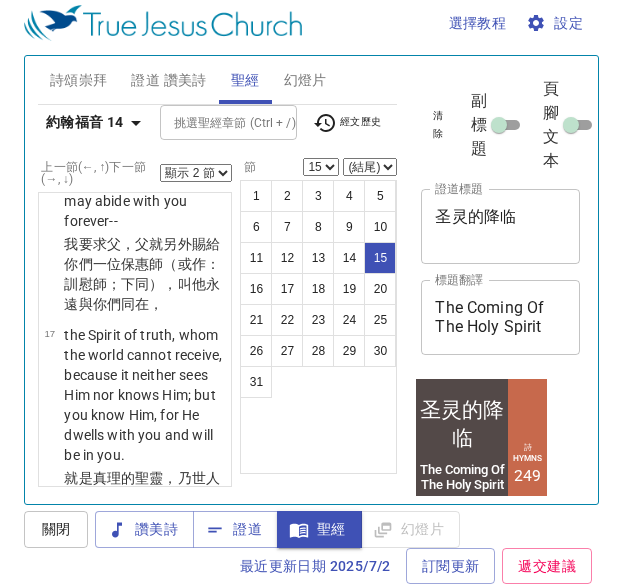 click on "顯示 1 節 顯示 2 節 顯示 3 節 顯示 4 節 顯示 5 節" at bounding box center (196, 173) 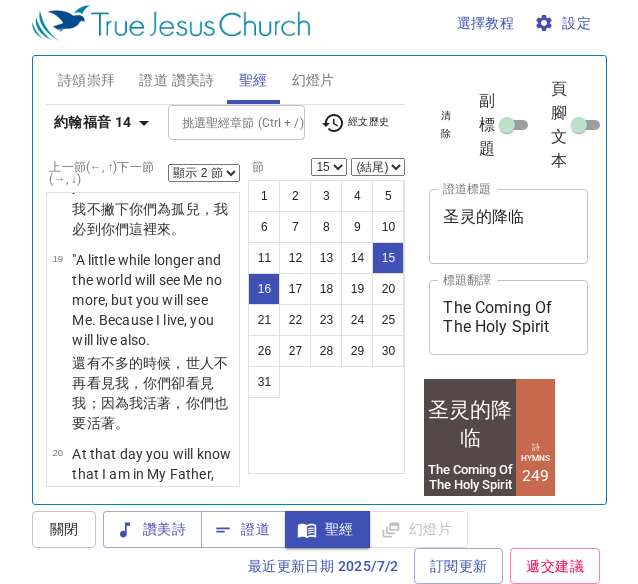 scroll, scrollTop: 3175, scrollLeft: 0, axis: vertical 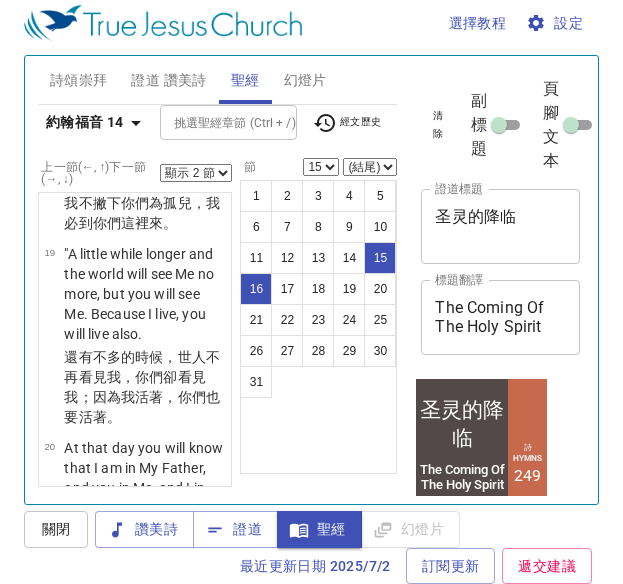 click on "顯示 1 節 顯示 2 節 顯示 3 節 顯示 4 節 顯示 5 節" at bounding box center (196, 173) 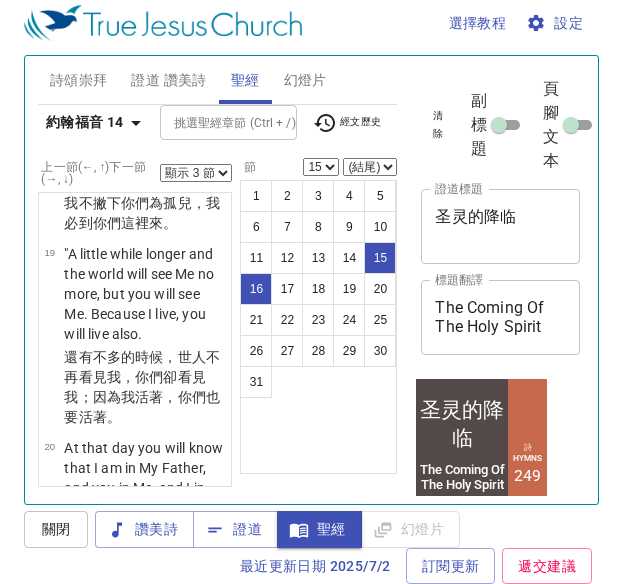 click on "顯示 1 節 顯示 2 節 顯示 3 節 顯示 4 節 顯示 5 節" at bounding box center [196, 173] 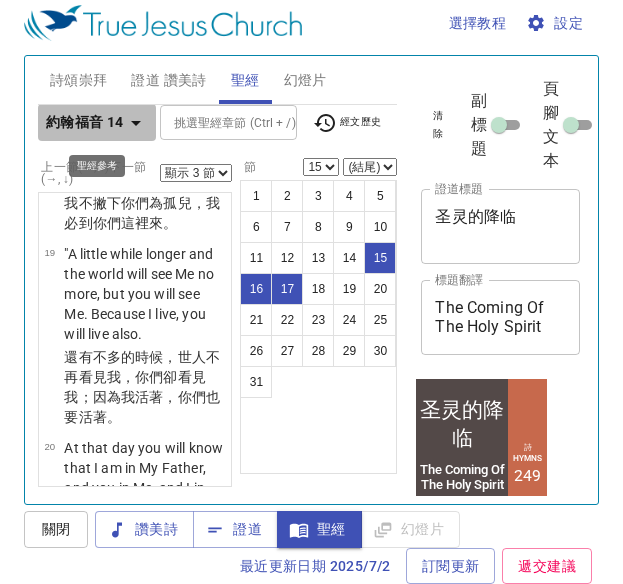 click on "約翰福音 14" at bounding box center (85, 122) 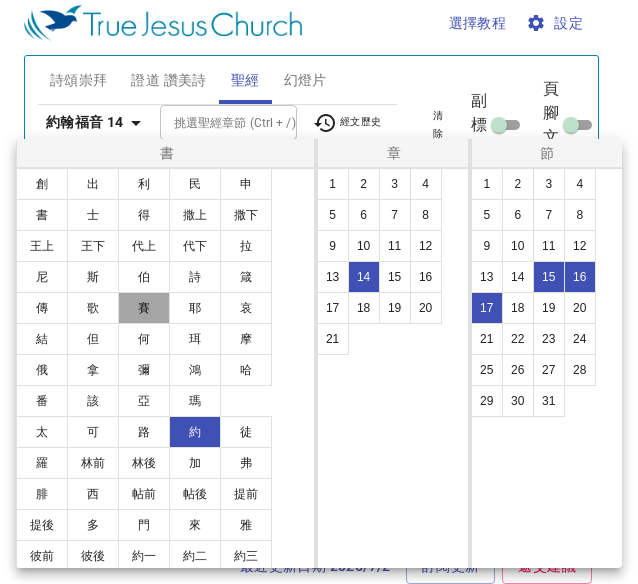 click on "賽" at bounding box center (144, 308) 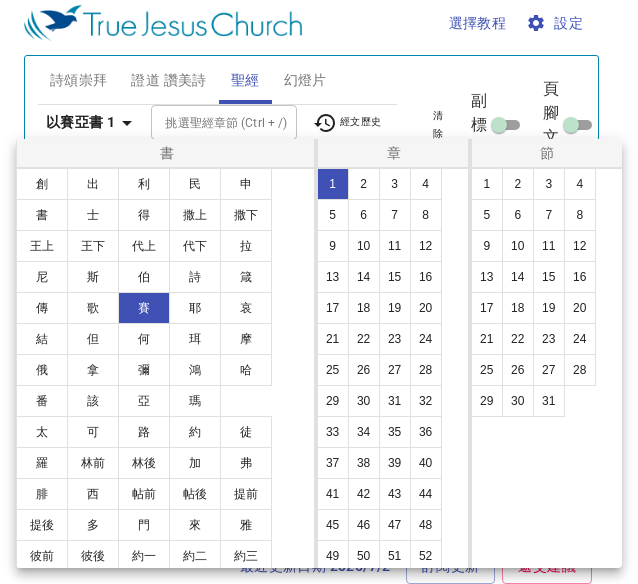 select on "1" 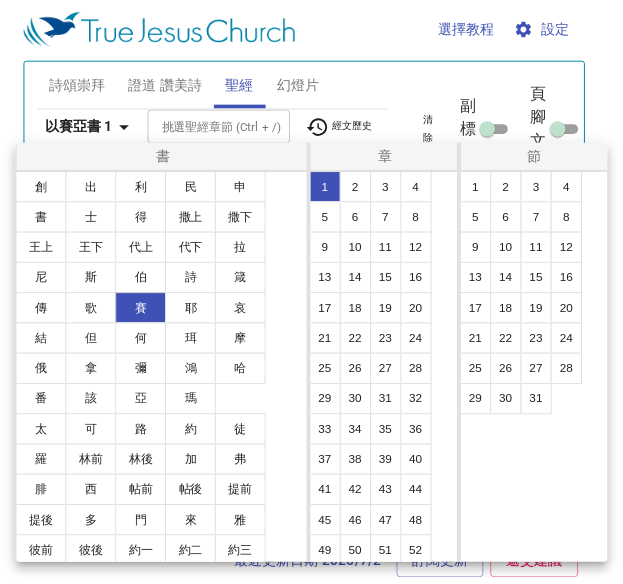 scroll, scrollTop: 0, scrollLeft: 0, axis: both 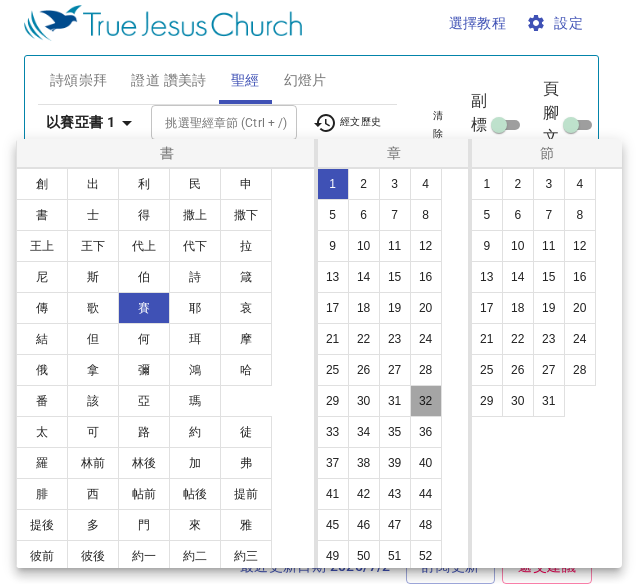 click on "32" at bounding box center (426, 401) 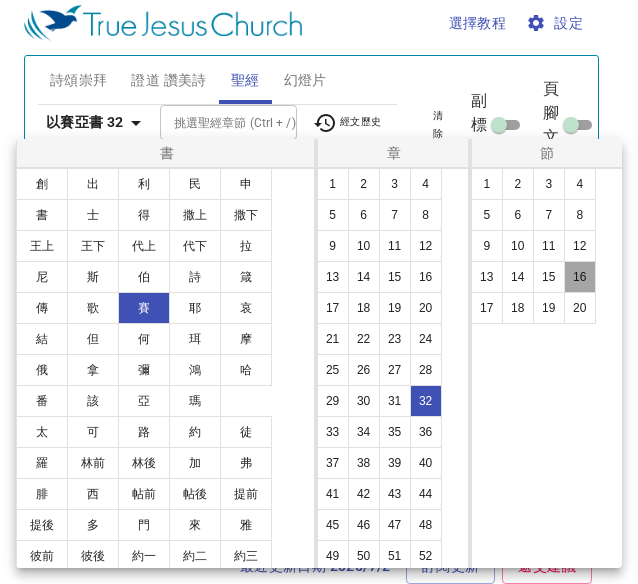 click on "16" at bounding box center [580, 277] 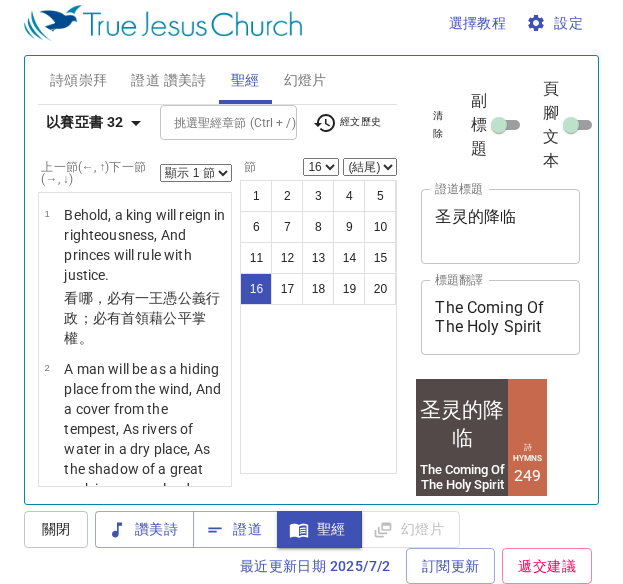 scroll, scrollTop: 12, scrollLeft: 0, axis: vertical 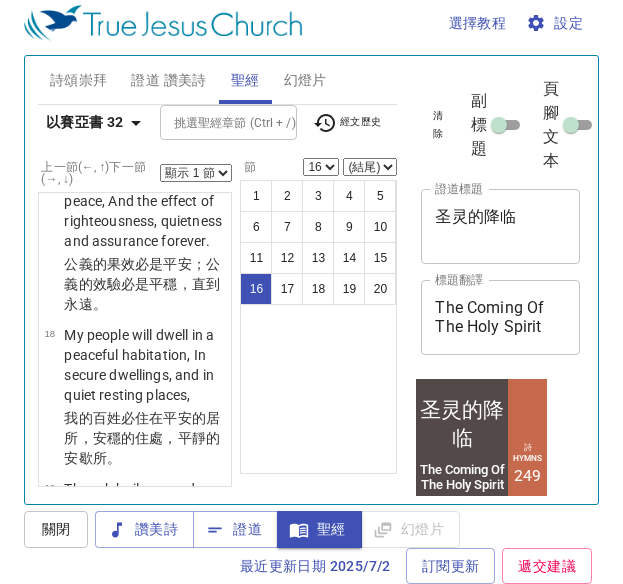 click on "顯示 1 節 顯示 2 節 顯示 3 節 顯示 4 節 顯示 5 節" at bounding box center [196, 173] 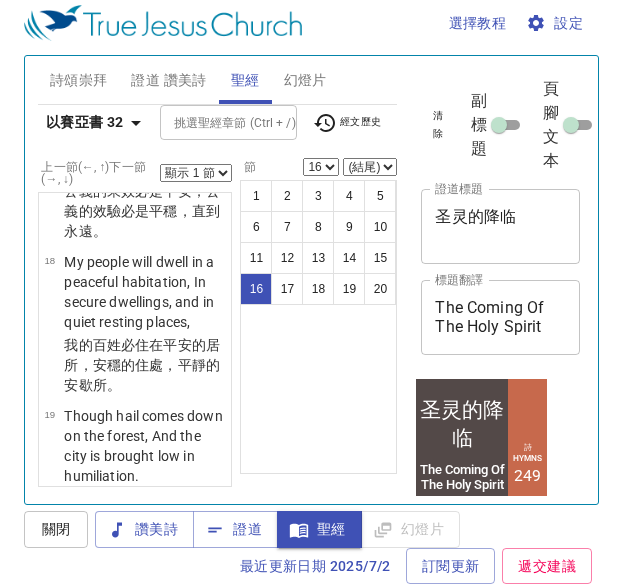 scroll, scrollTop: 3176, scrollLeft: 0, axis: vertical 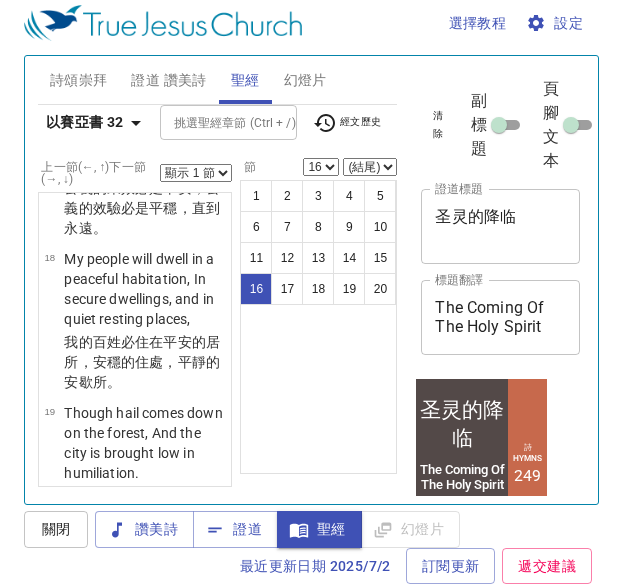 click on "顯示 1 節 顯示 2 節 顯示 3 節 顯示 4 節 顯示 5 節" at bounding box center (196, 173) 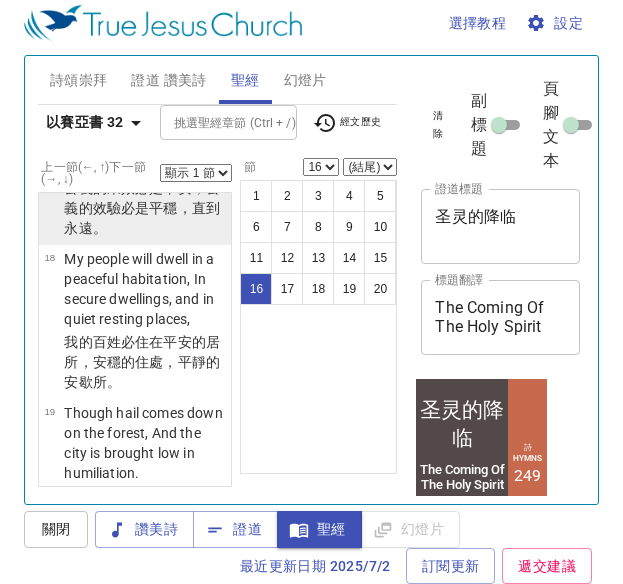 click on "The work of righteousness will be peace, And the effect of righteousness, quietness and assurance forever." at bounding box center [144, 125] 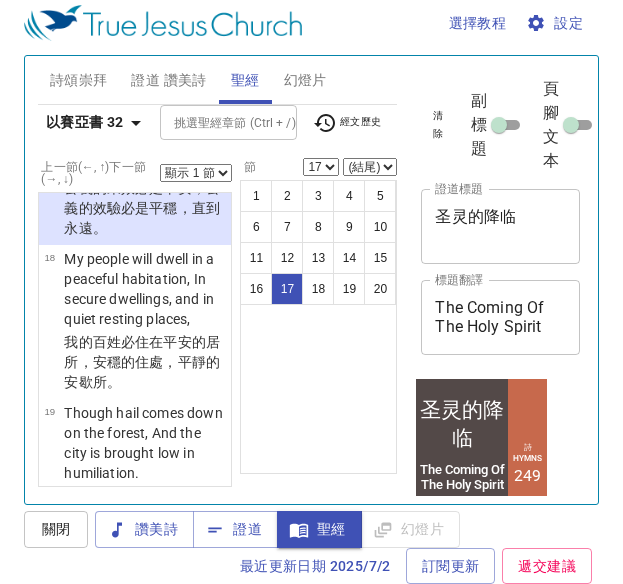scroll, scrollTop: 3264, scrollLeft: 0, axis: vertical 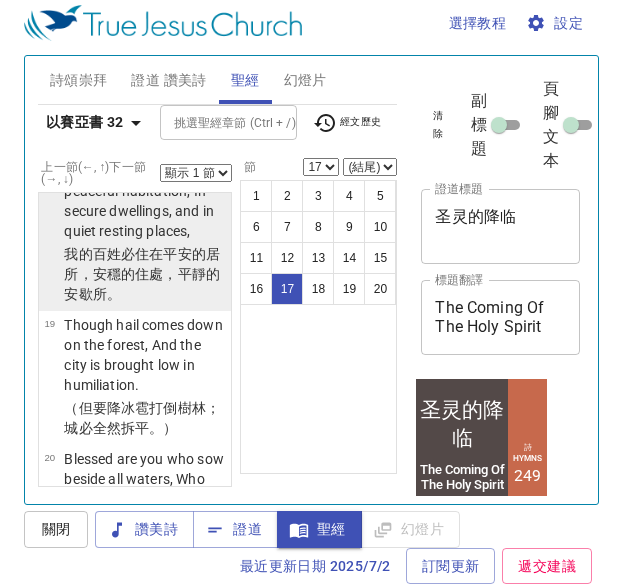 click on "My people will dwell in a peaceful habitation, In secure dwellings, and in quiet resting places," at bounding box center (144, 201) 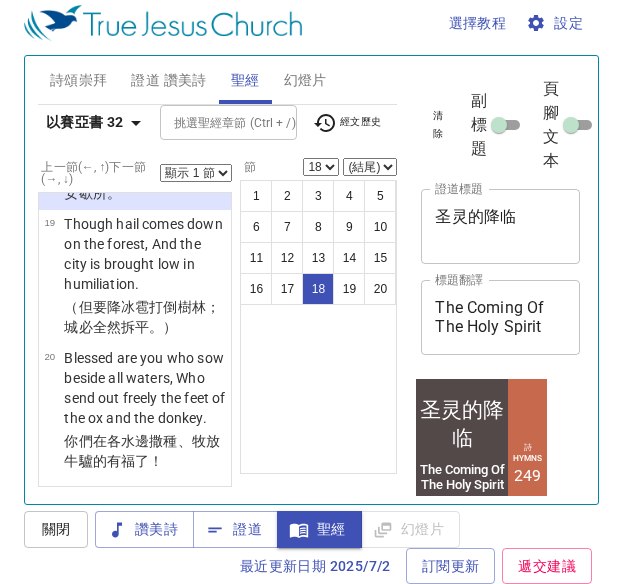 scroll, scrollTop: 3598, scrollLeft: 0, axis: vertical 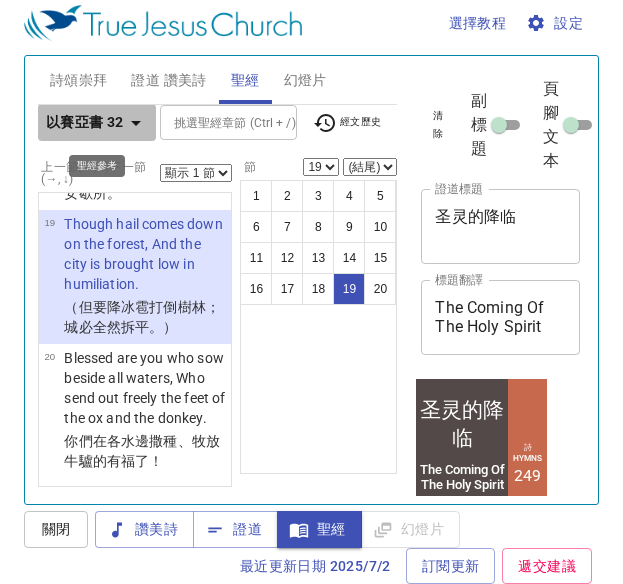 click on "以賽亞書 32" at bounding box center [85, 122] 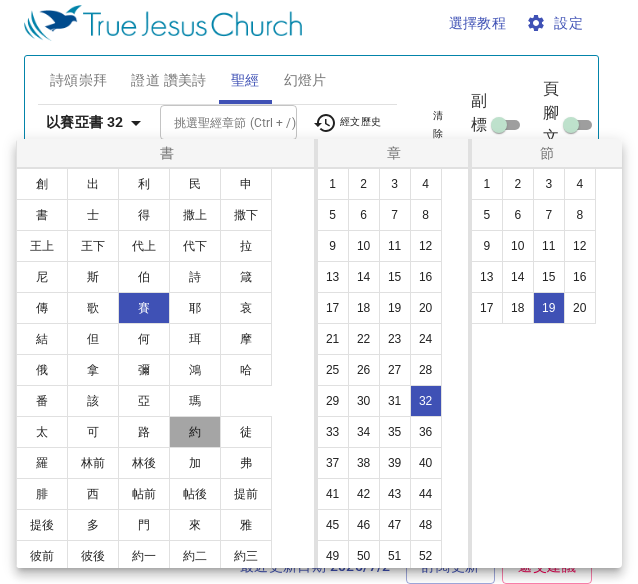 click on "約" at bounding box center (195, 432) 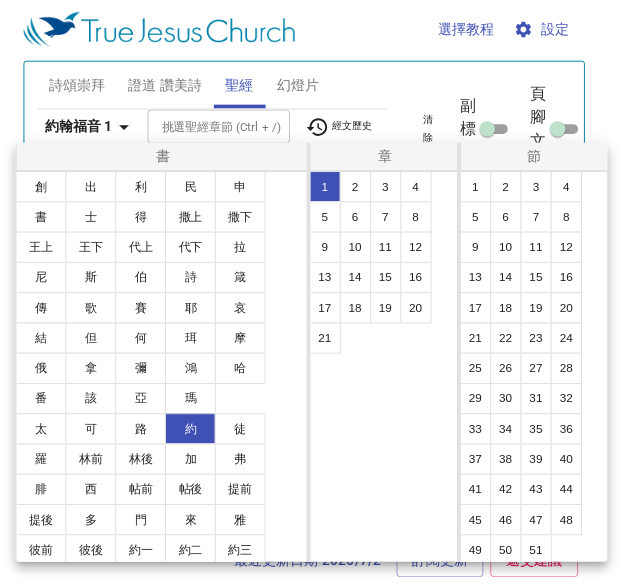 scroll, scrollTop: 0, scrollLeft: 0, axis: both 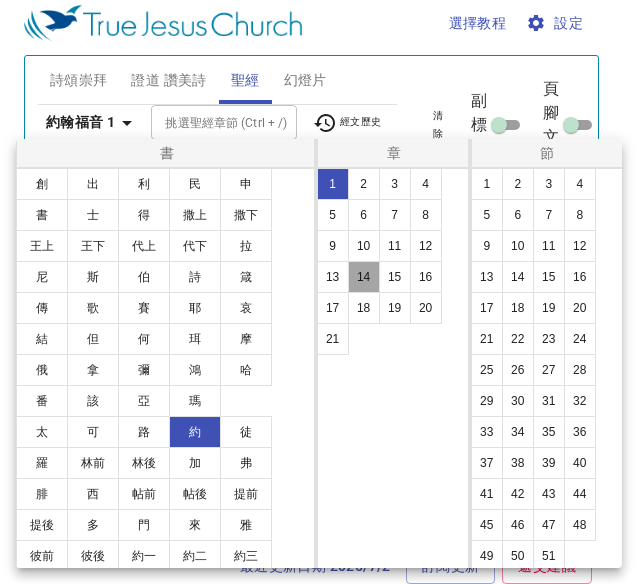 click on "14" at bounding box center (364, 277) 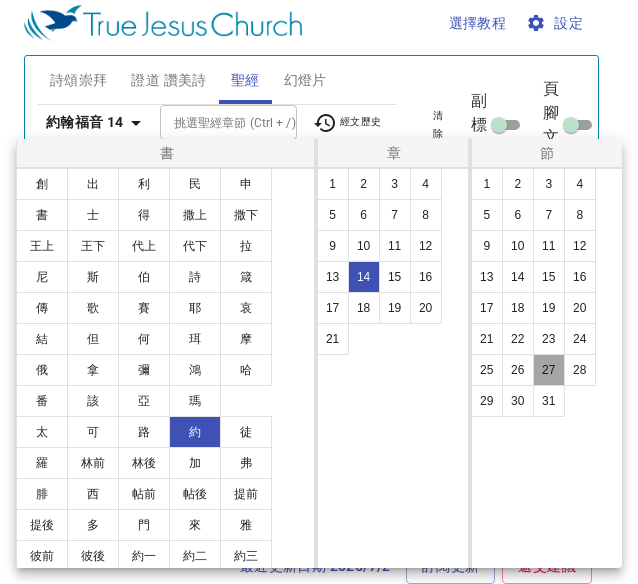 click on "27" at bounding box center [549, 370] 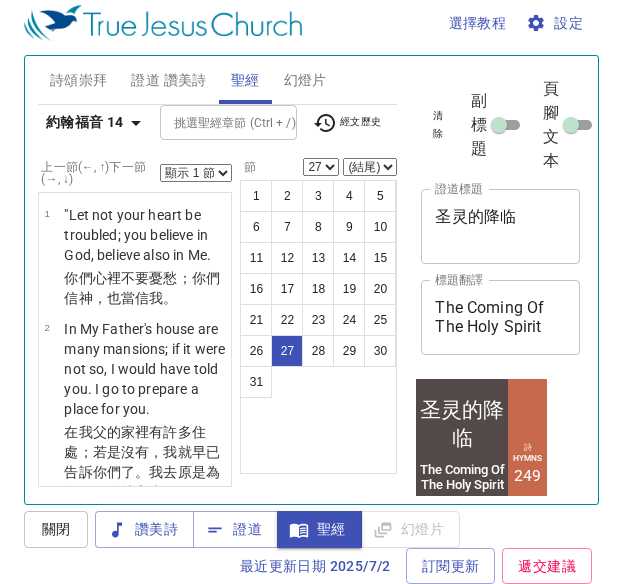 scroll, scrollTop: 12, scrollLeft: 0, axis: vertical 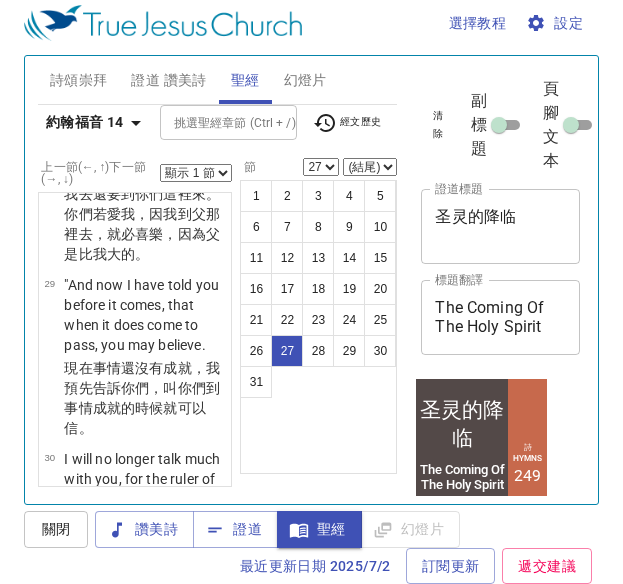 click on "要叫你們 想起 我對你們 所 說 的一切 話。" at bounding box center (142, -264) 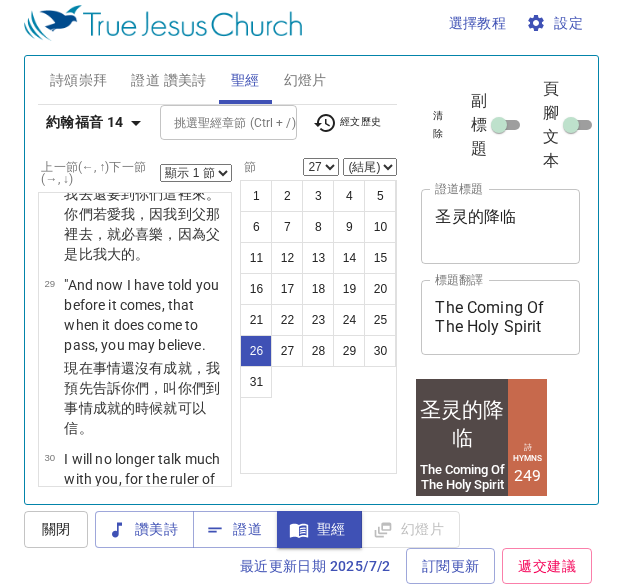 select on "26" 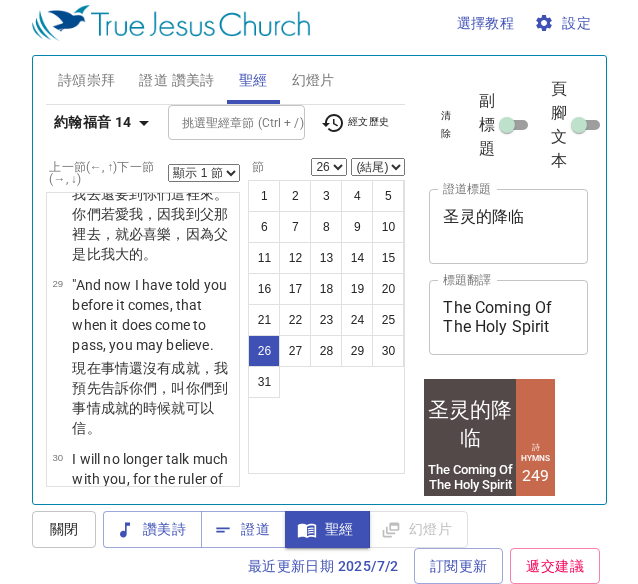 scroll, scrollTop: 5052, scrollLeft: 0, axis: vertical 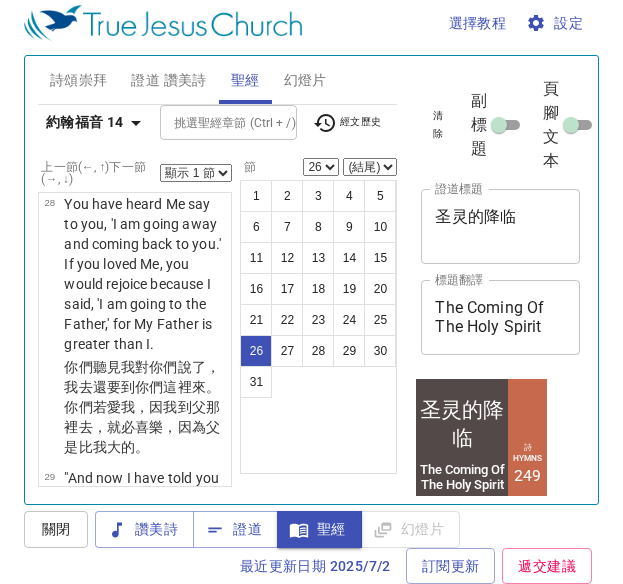 click on "顯示 1 節 顯示 2 節 顯示 3 節 顯示 4 節 顯示 5 節" at bounding box center [196, 173] 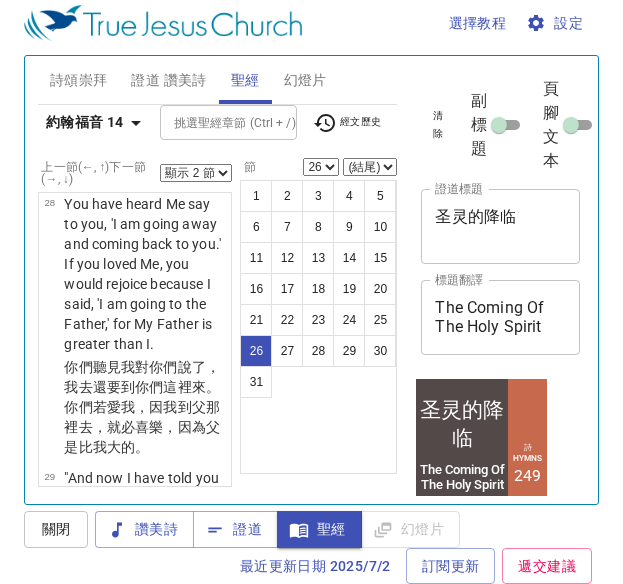 click on "顯示 1 節 顯示 2 節 顯示 3 節 顯示 4 節 顯示 5 節" at bounding box center [196, 173] 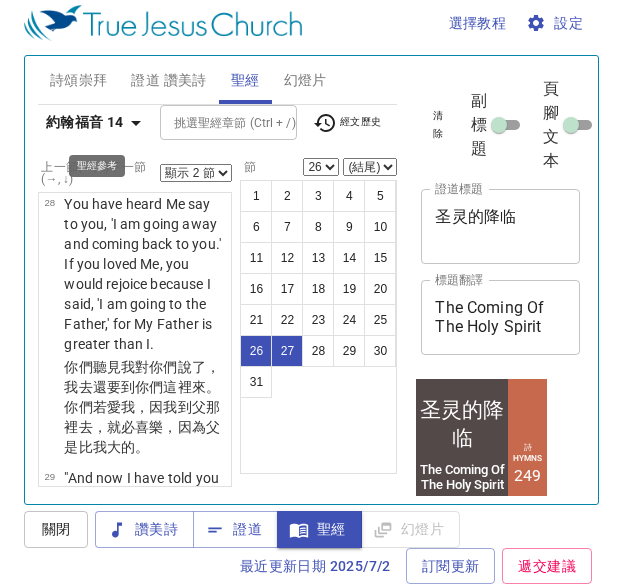 click 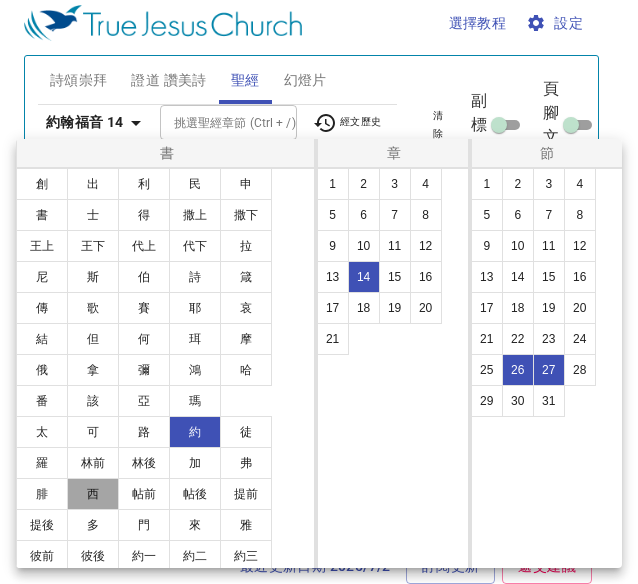 click on "西" at bounding box center [93, 494] 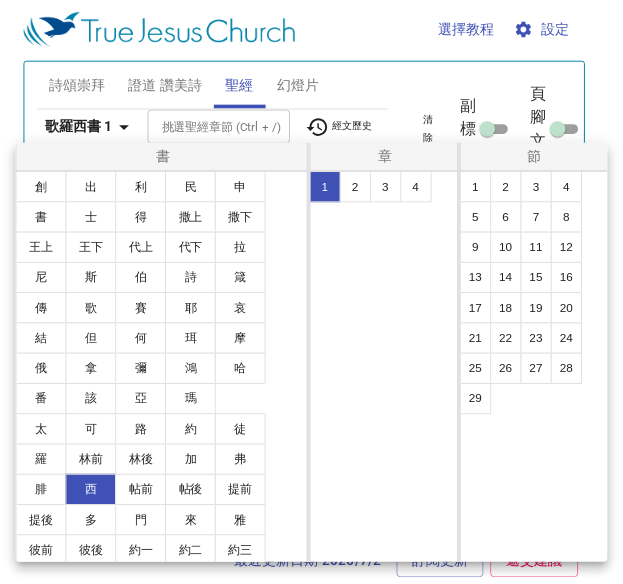 scroll, scrollTop: 0, scrollLeft: 0, axis: both 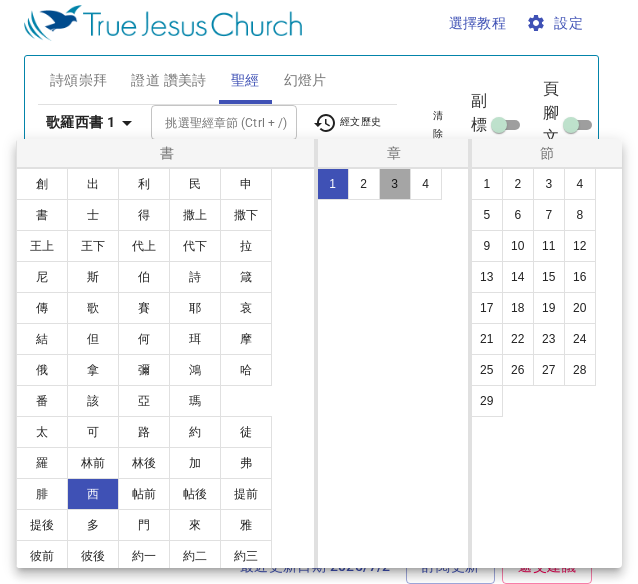 click on "3" at bounding box center (395, 184) 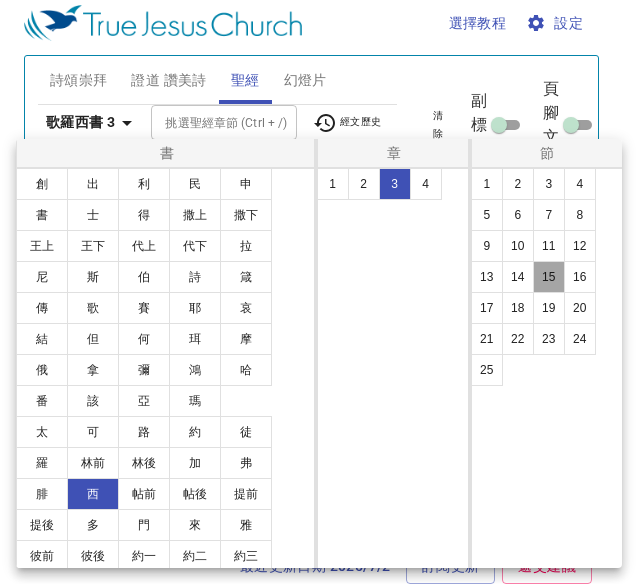 click on "15" at bounding box center [549, 277] 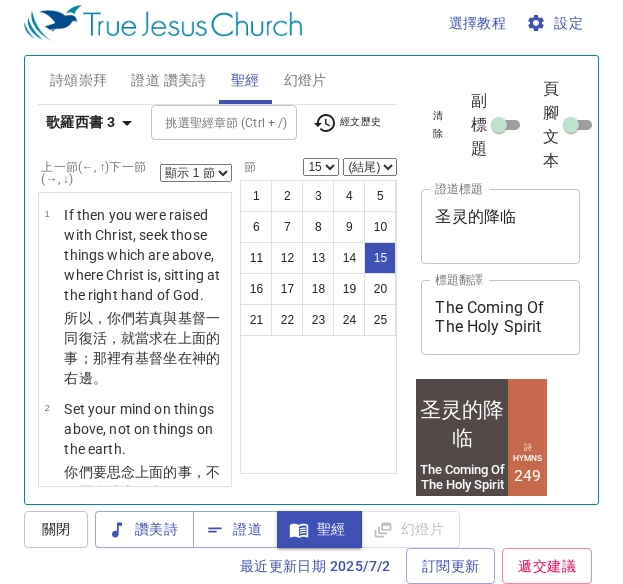 scroll, scrollTop: 12, scrollLeft: 0, axis: vertical 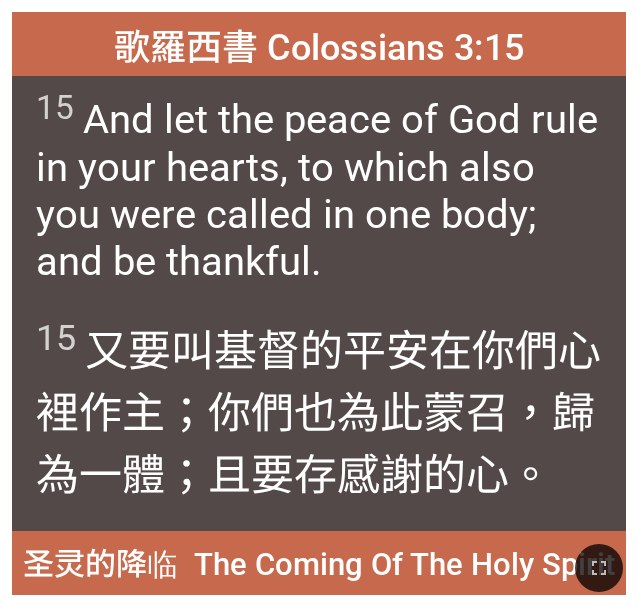 click on "15 And let the peace of God rule in your hearts, to which also you were called in one body; and be thankful." at bounding box center [319, 189] 